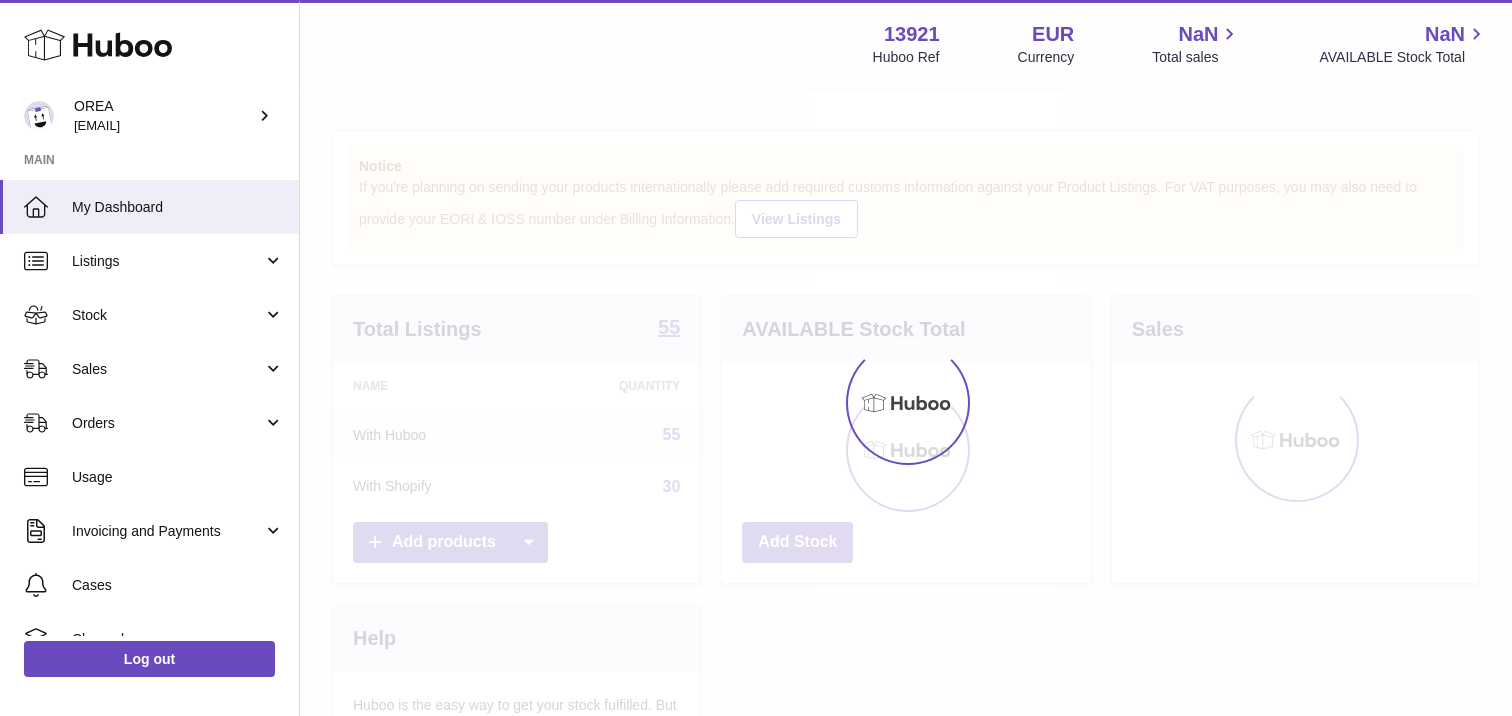 scroll, scrollTop: 0, scrollLeft: 0, axis: both 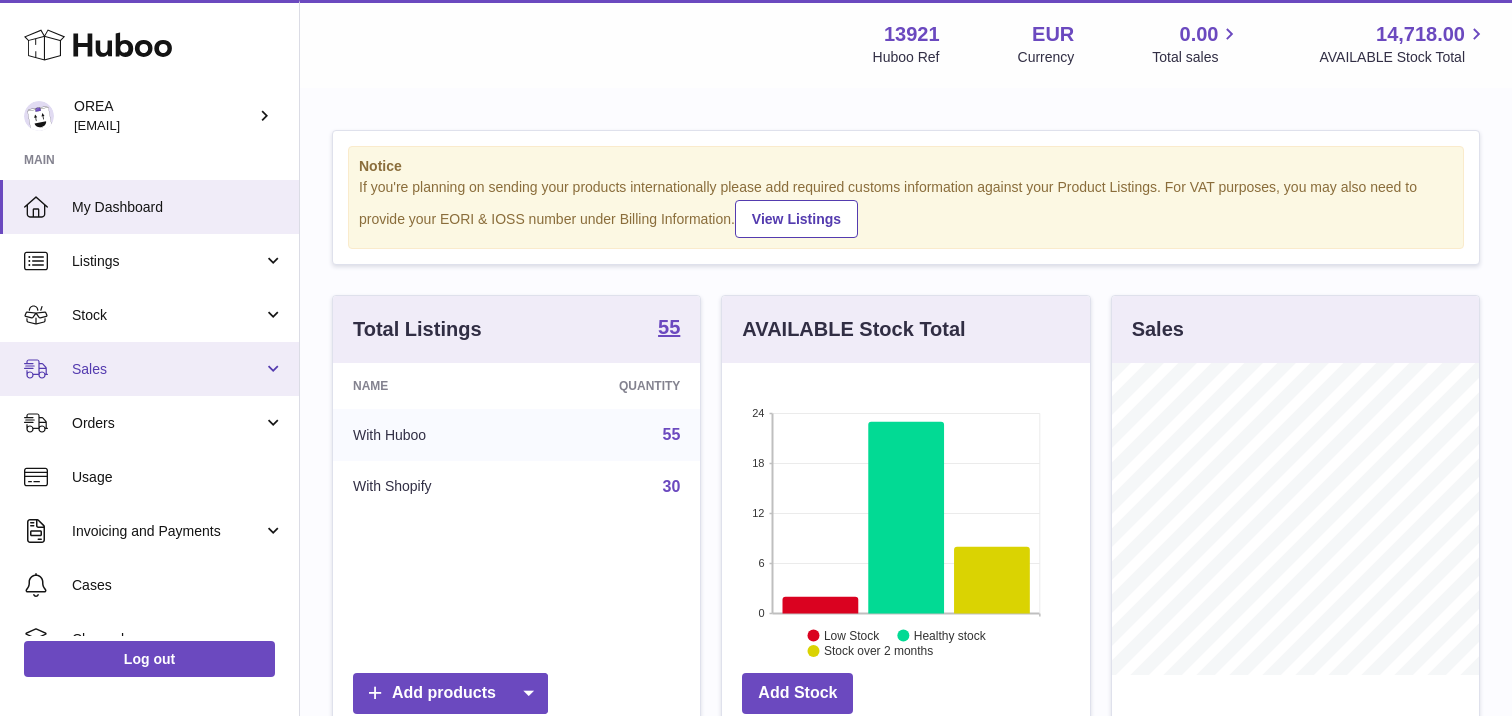 click on "Sales" at bounding box center [167, 369] 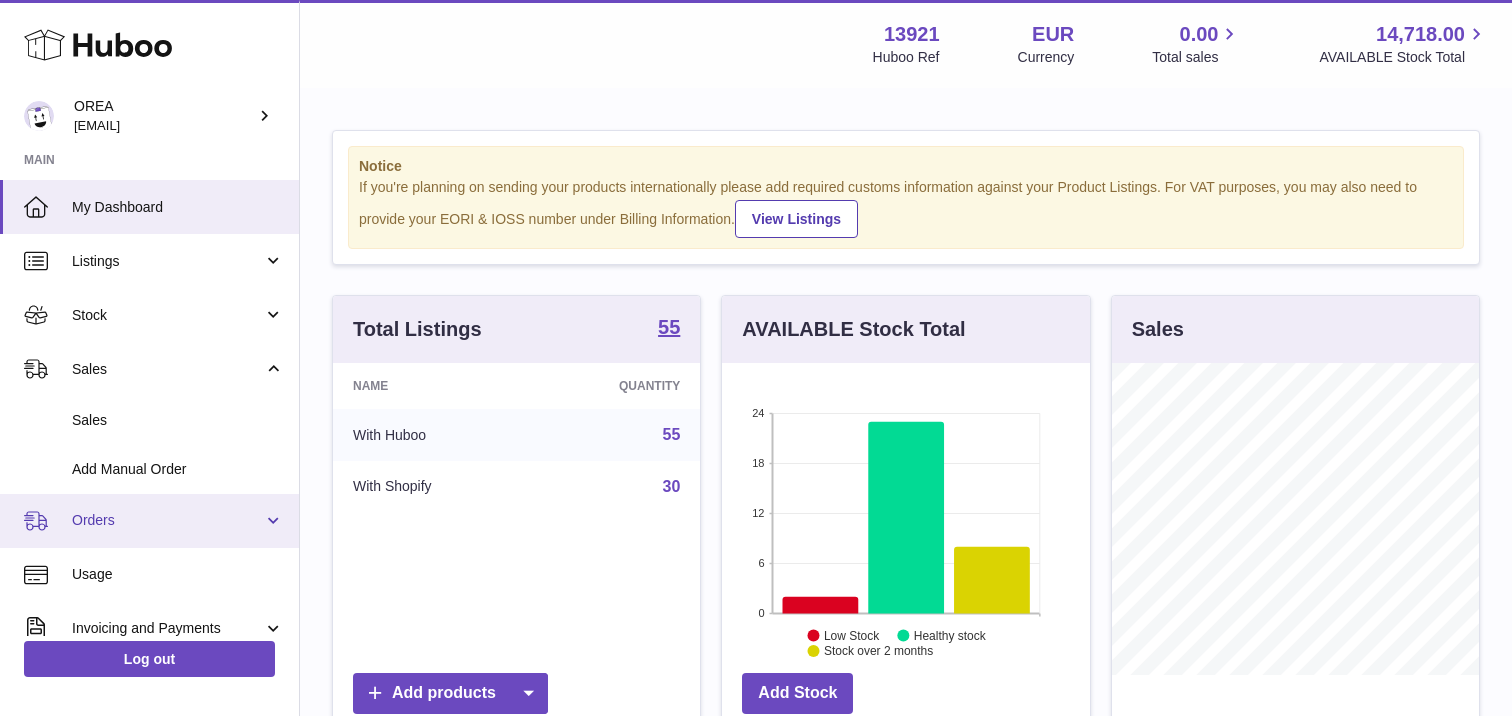 click on "Orders" at bounding box center [167, 520] 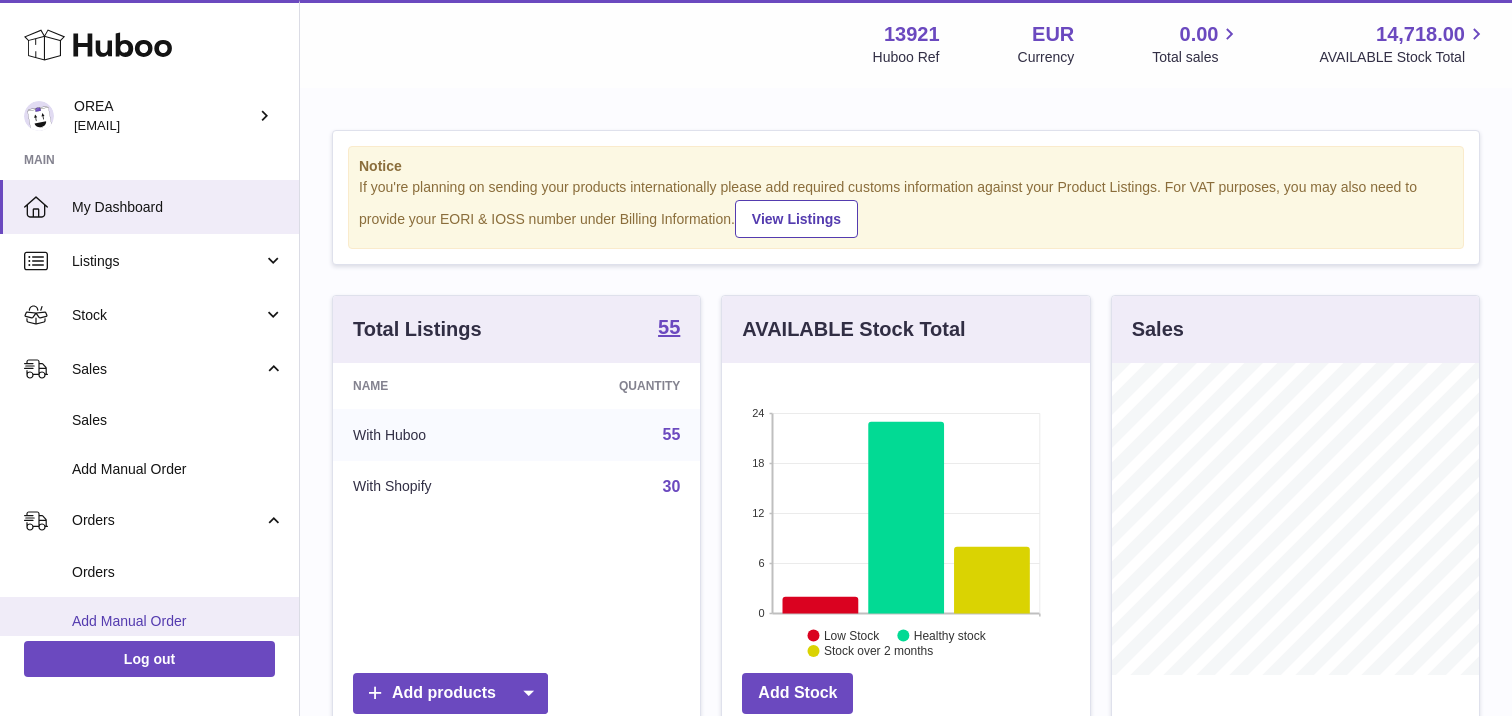 click on "Add Manual Order" at bounding box center (178, 621) 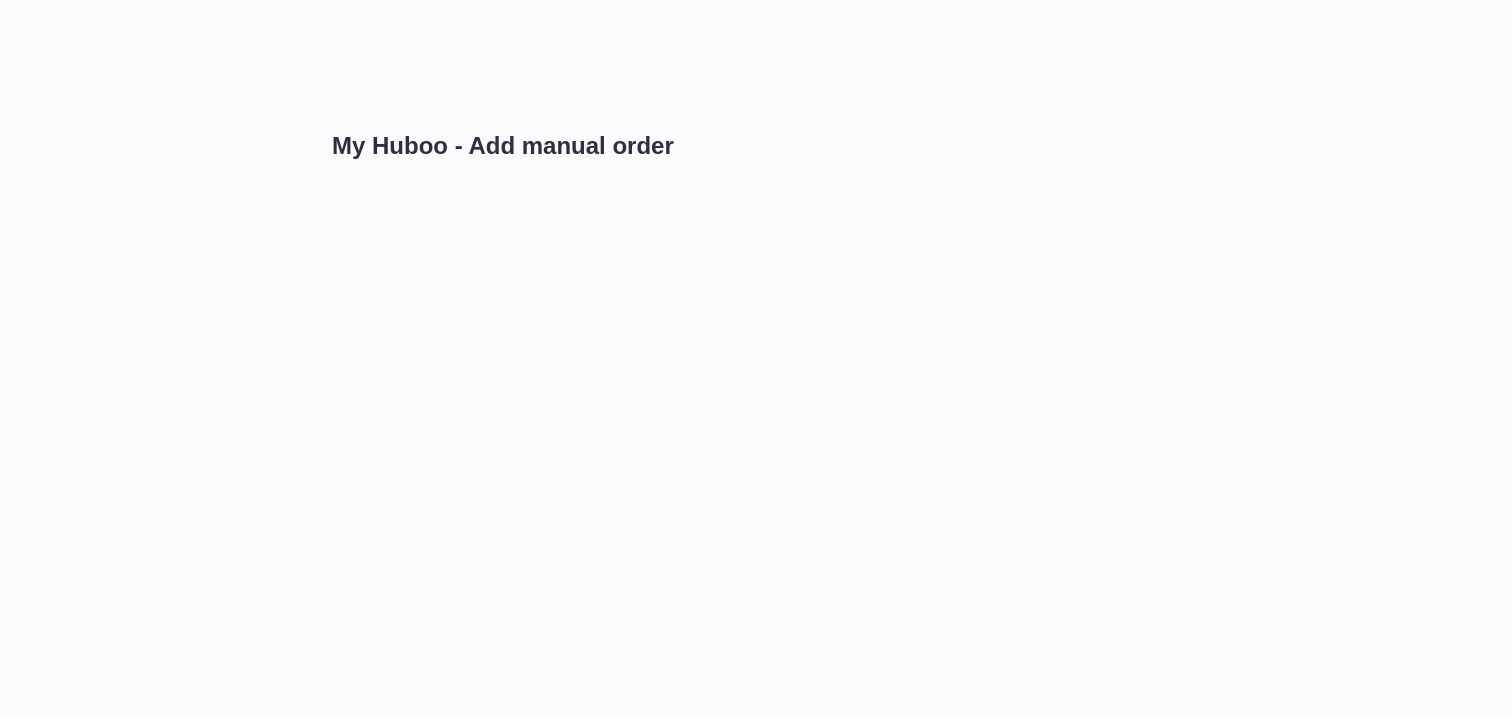 scroll, scrollTop: 0, scrollLeft: 0, axis: both 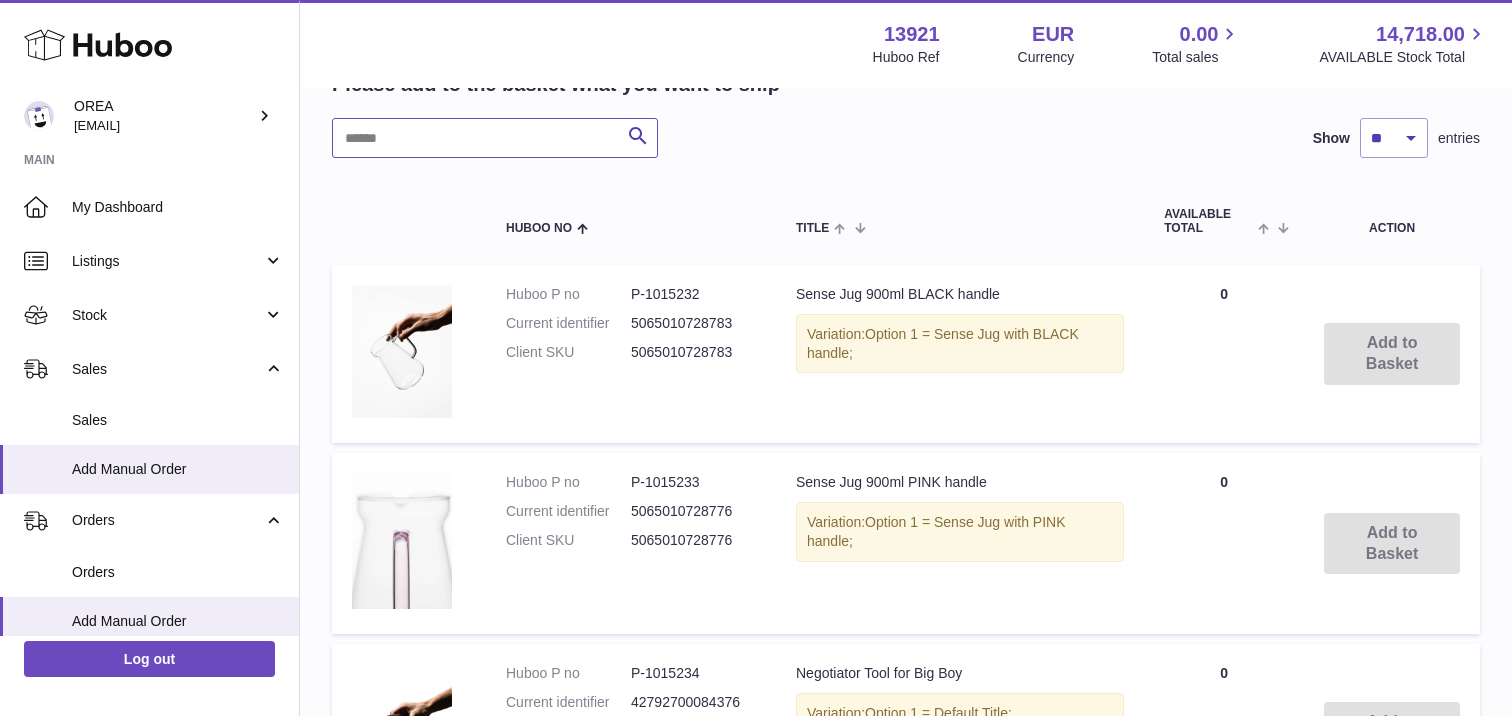 click at bounding box center [495, 138] 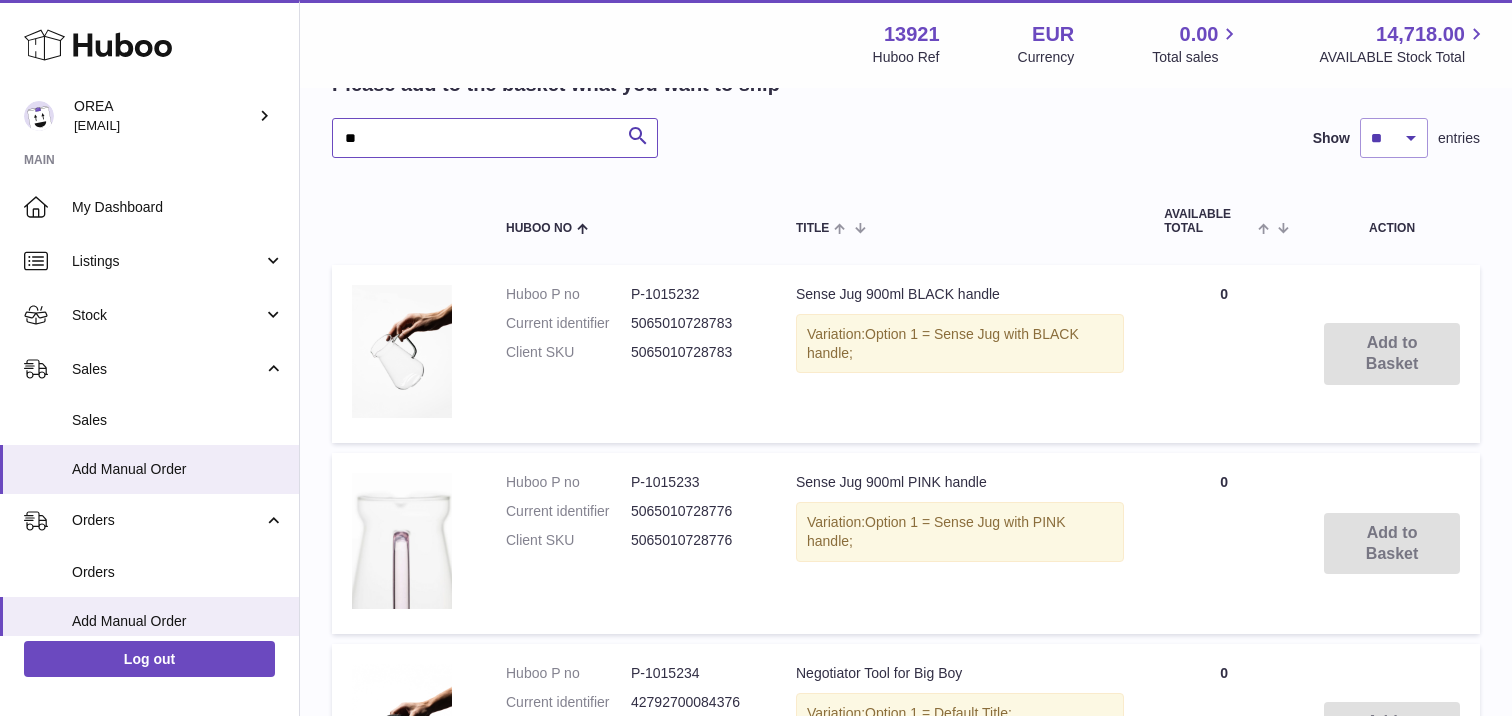 type on "**" 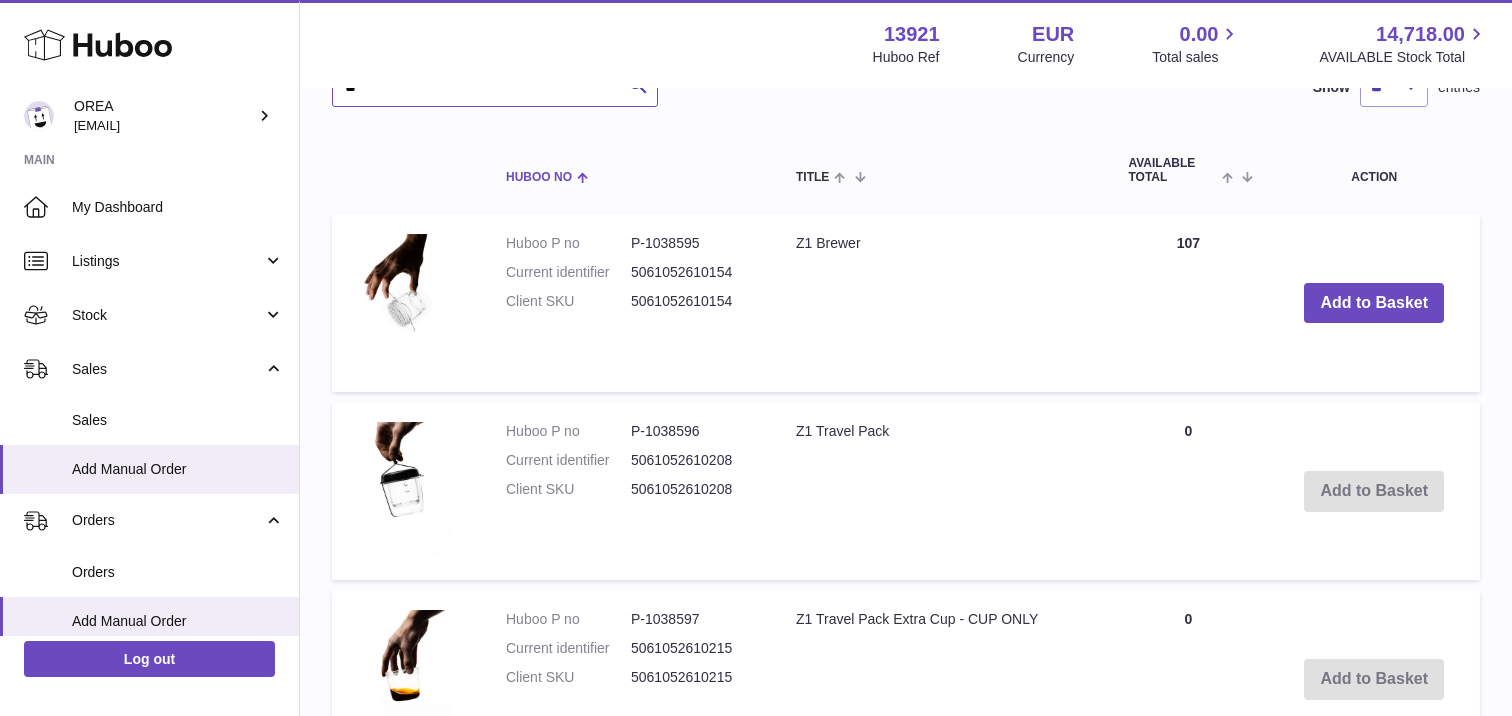 scroll, scrollTop: 486, scrollLeft: 0, axis: vertical 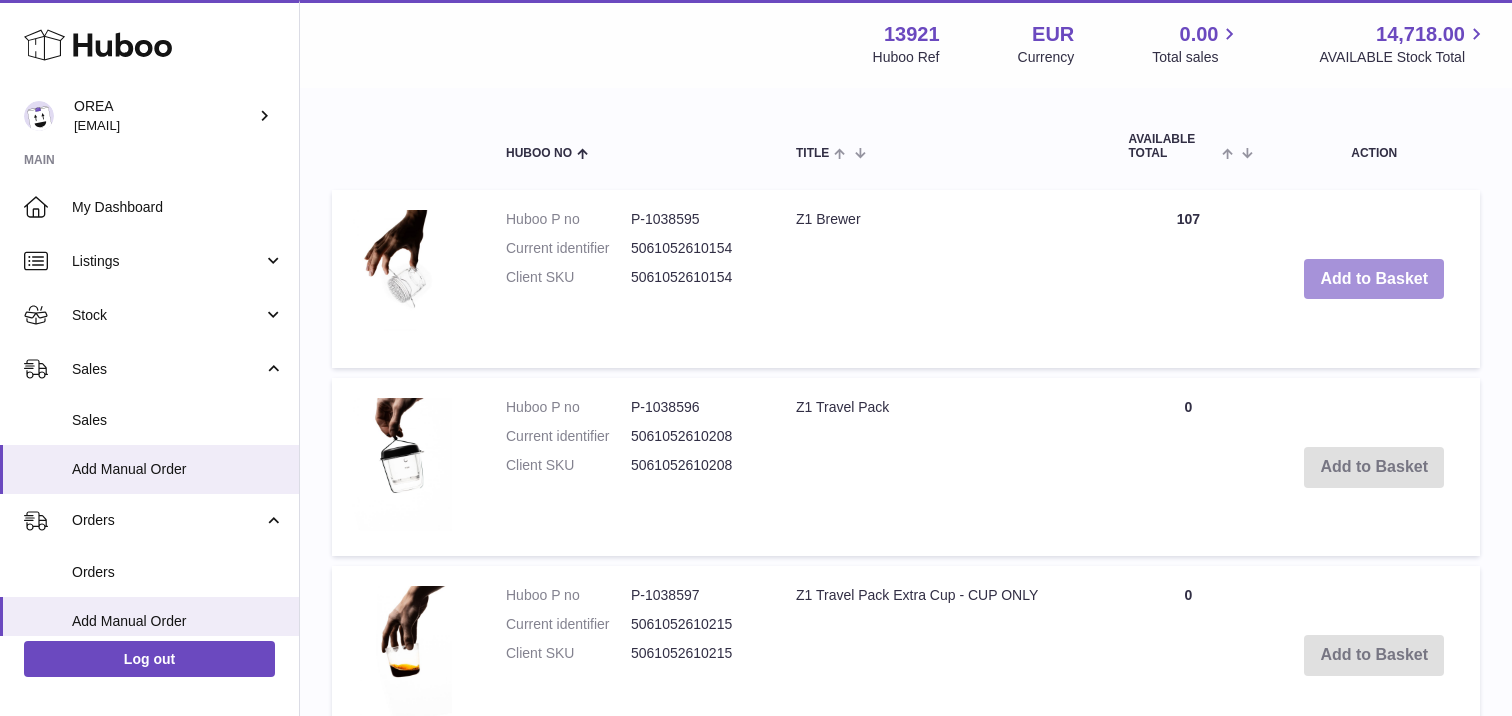 click on "Add to Basket" at bounding box center [1374, 279] 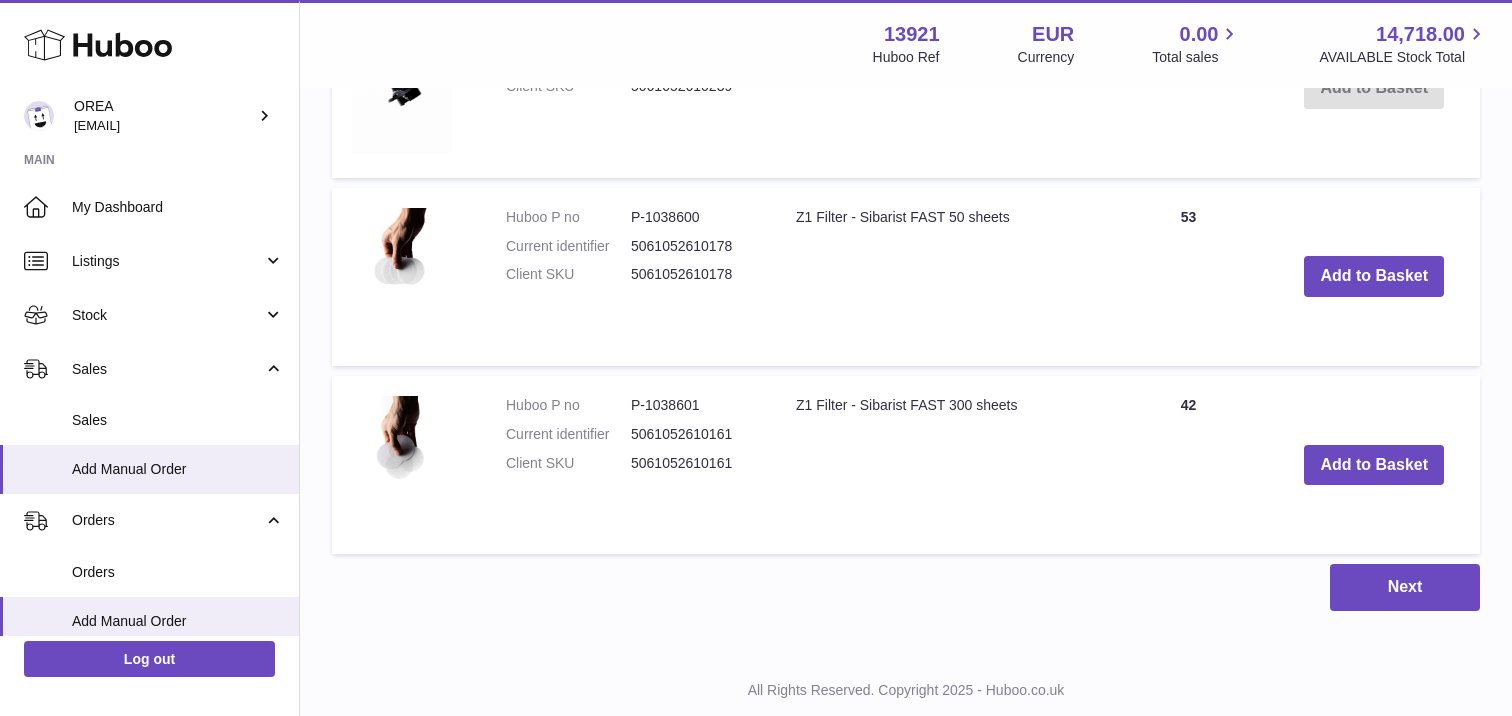 scroll, scrollTop: 1681, scrollLeft: 0, axis: vertical 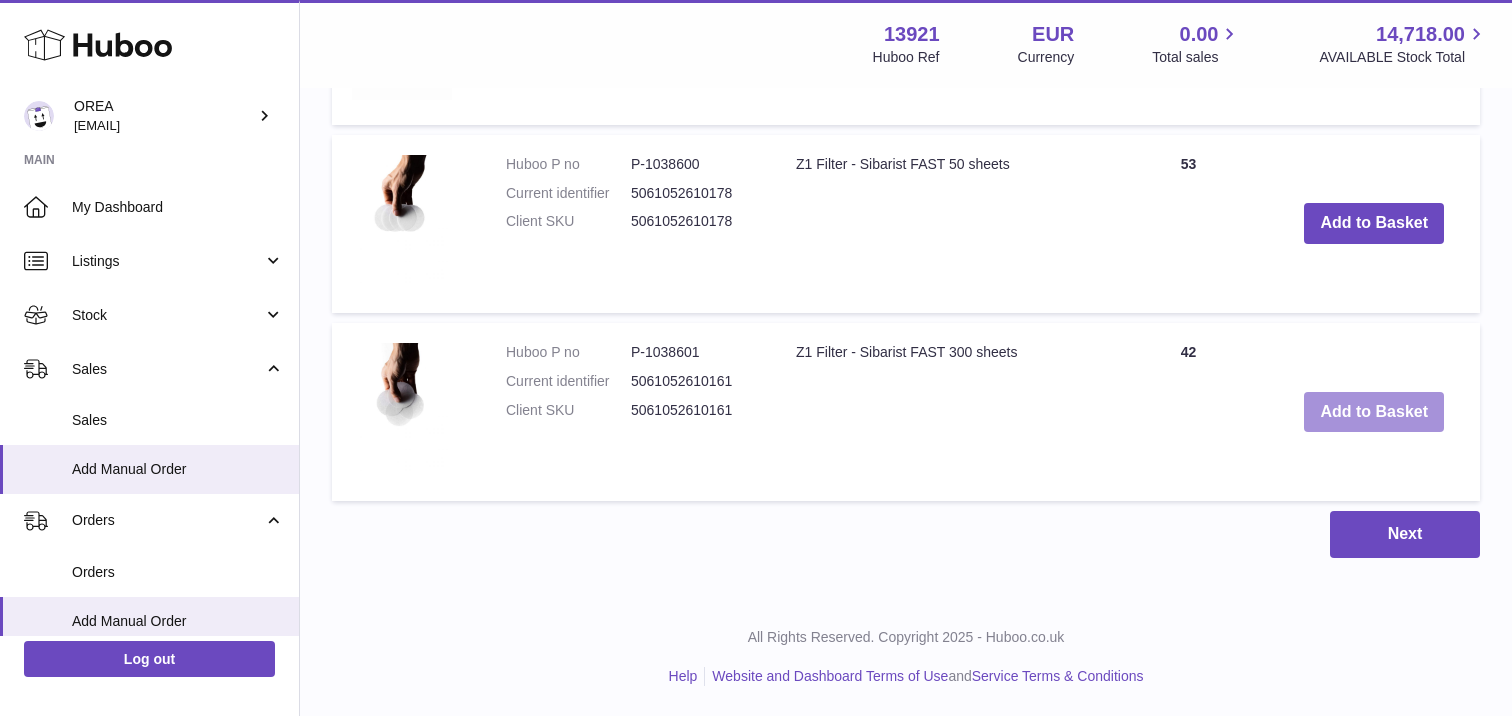 click on "Add to Basket" at bounding box center [1374, 412] 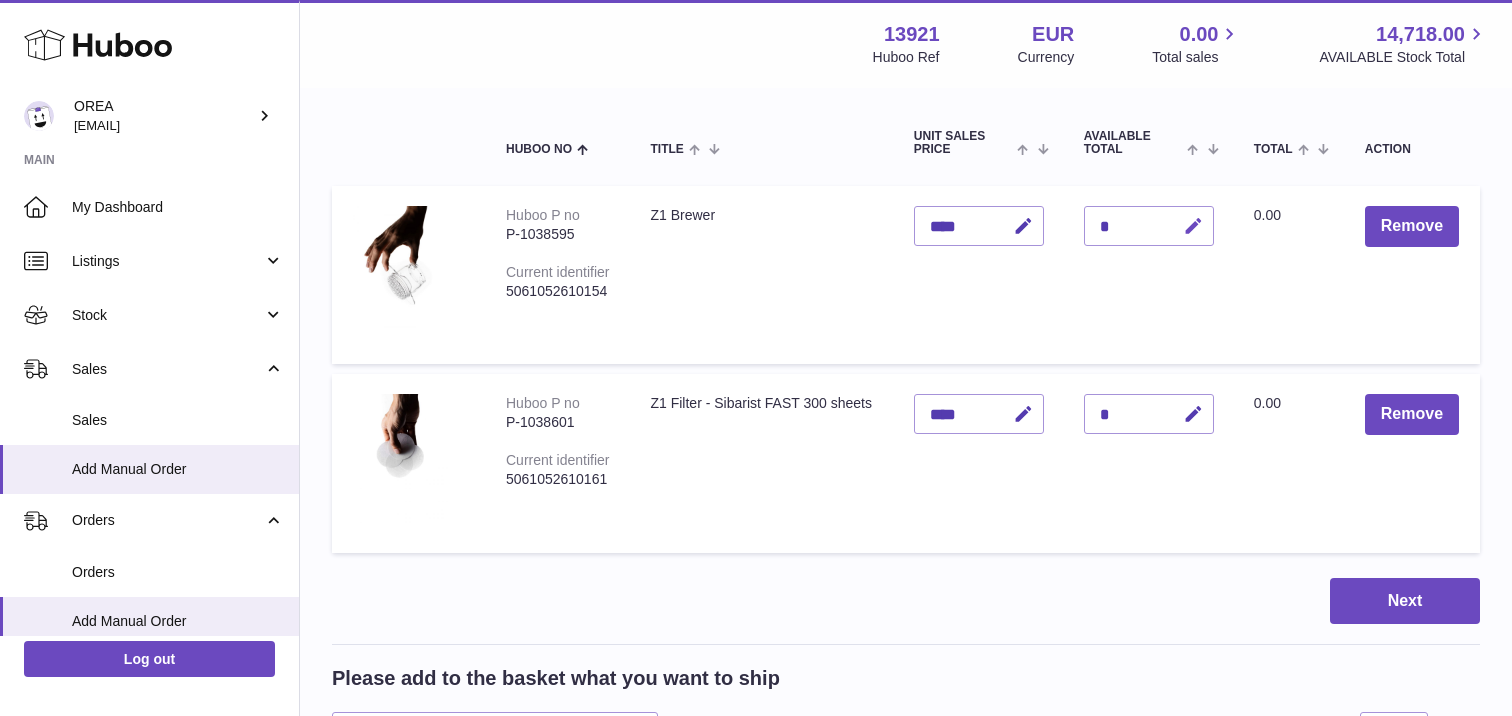 scroll, scrollTop: 229, scrollLeft: 0, axis: vertical 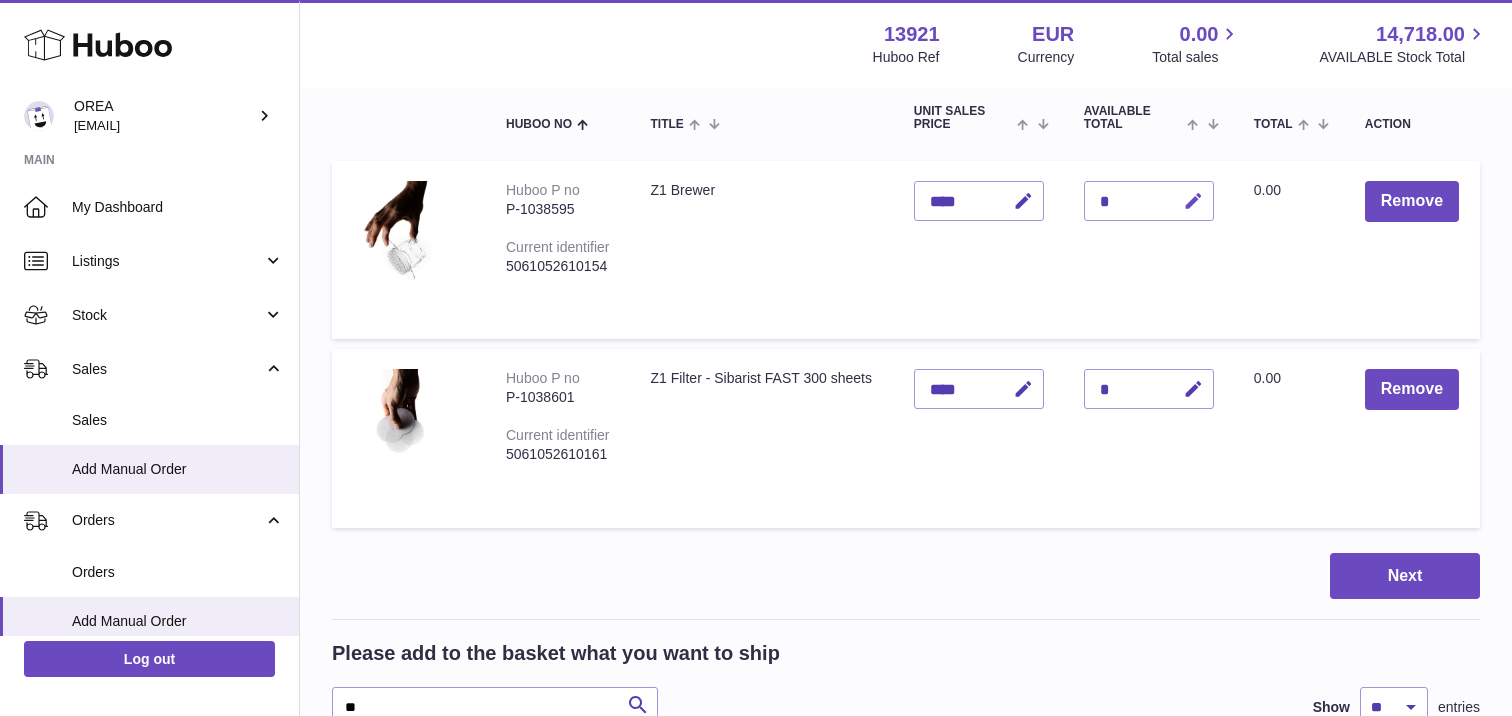 click at bounding box center (1193, 201) 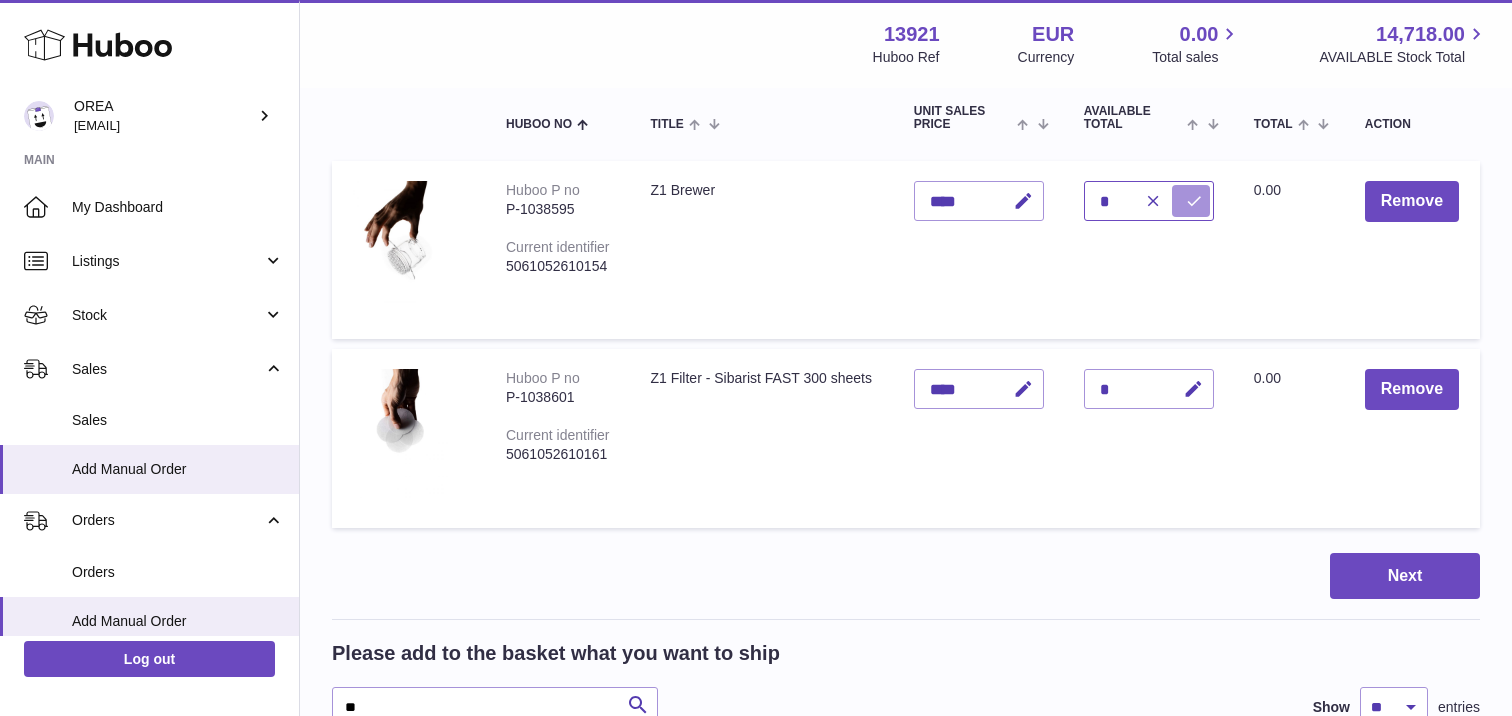 type on "*" 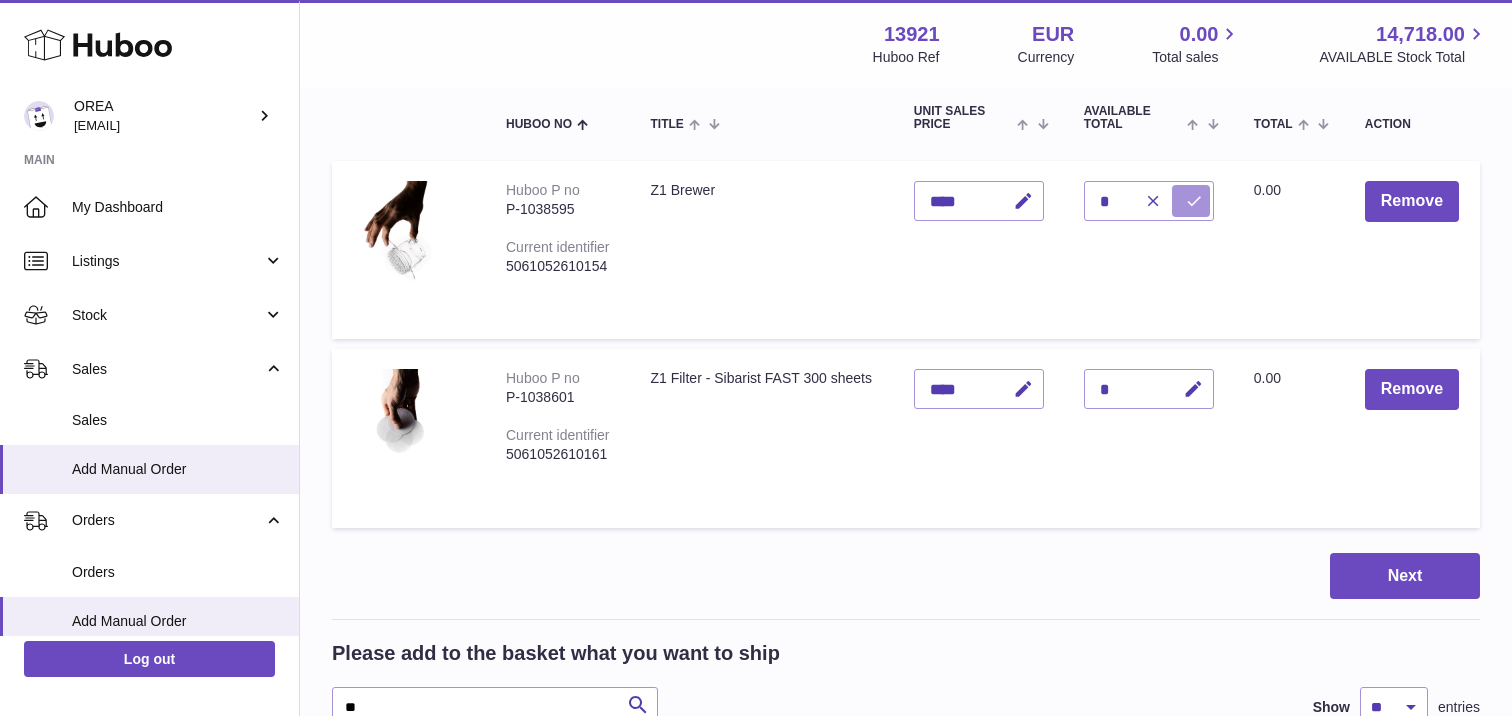 click at bounding box center (1194, 201) 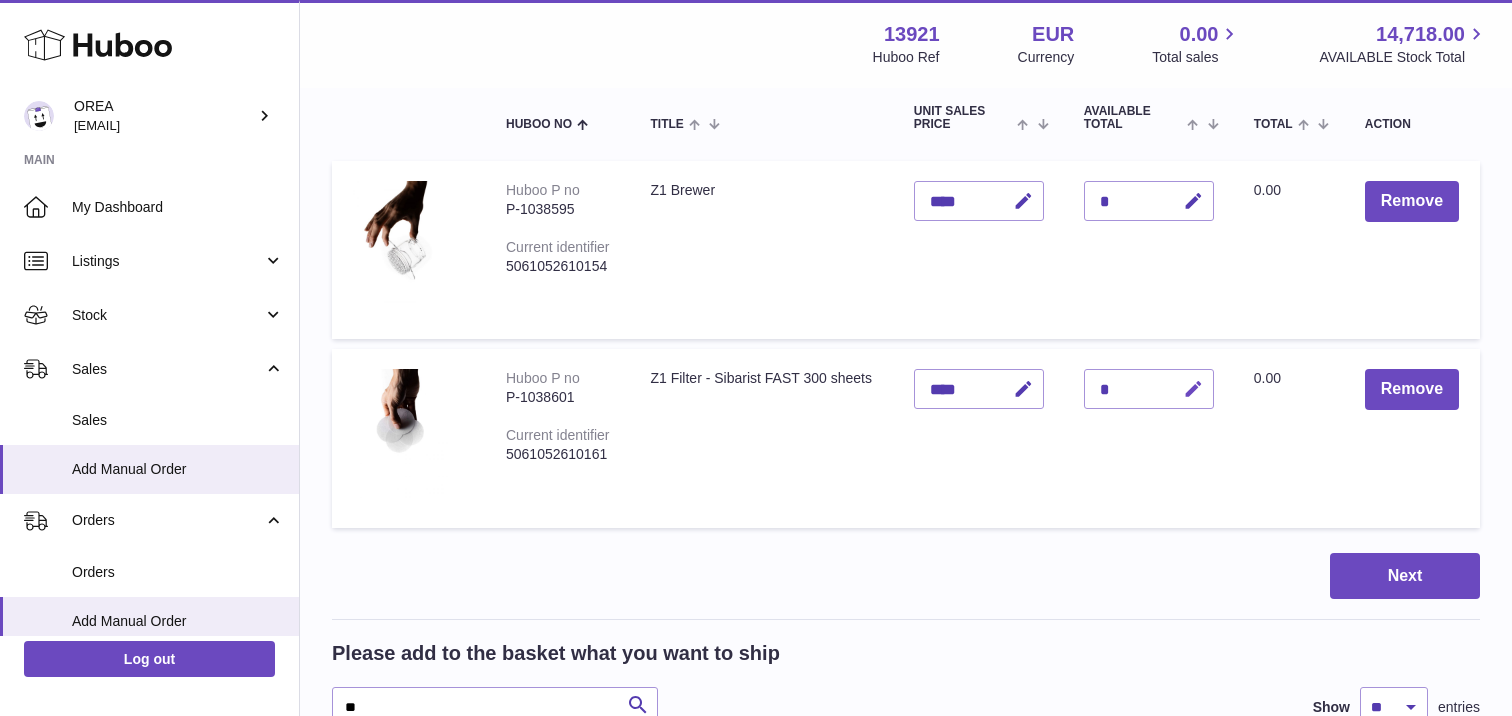 click at bounding box center [1193, 389] 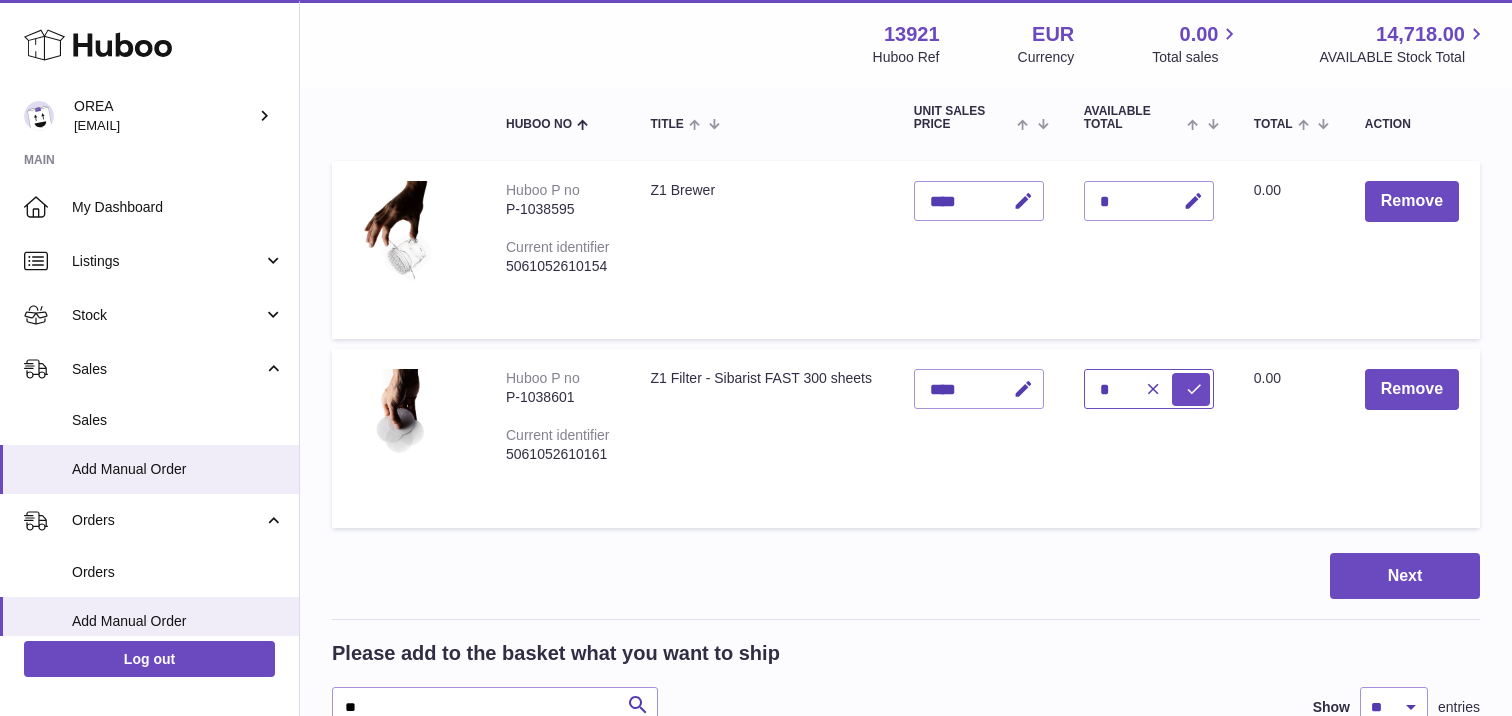 type on "*" 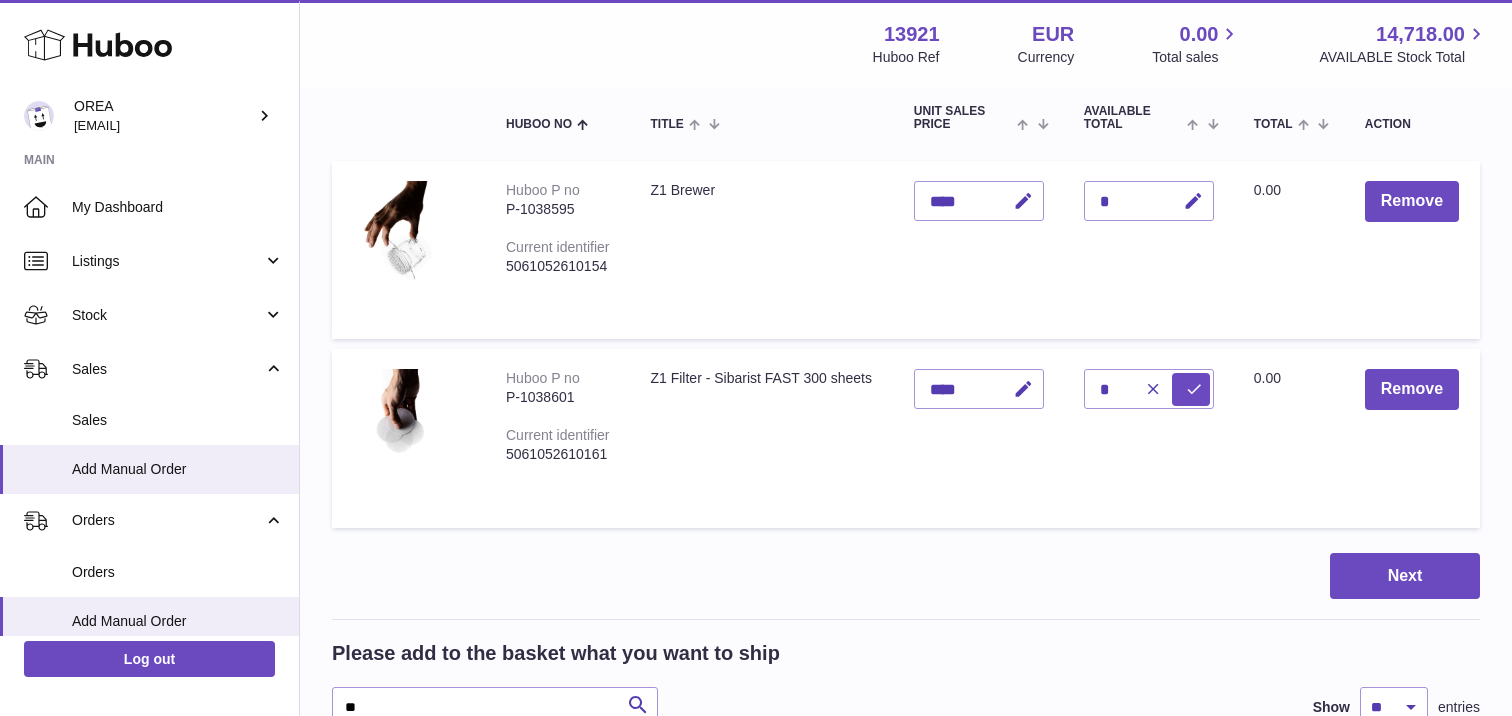 click on "Total   0.00" at bounding box center (1289, 438) 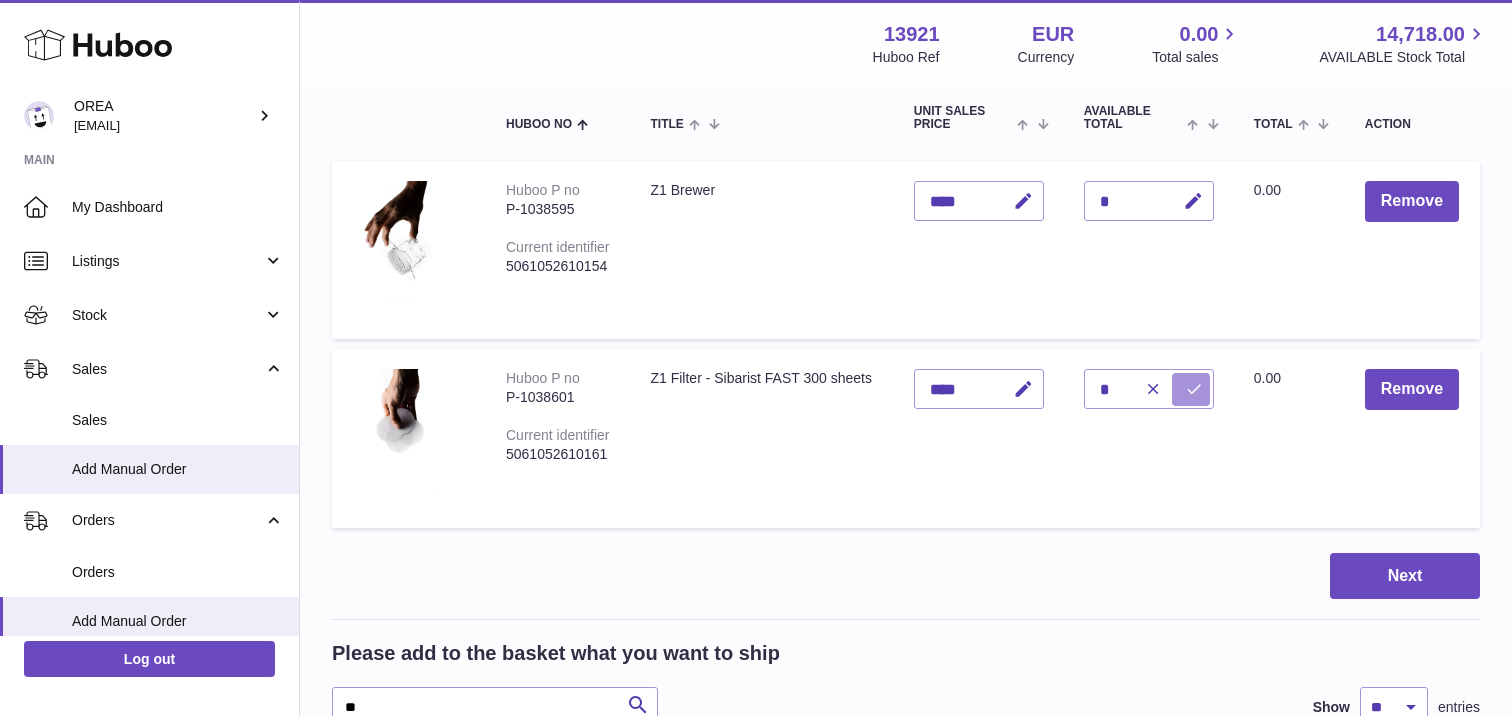 click at bounding box center [1194, 389] 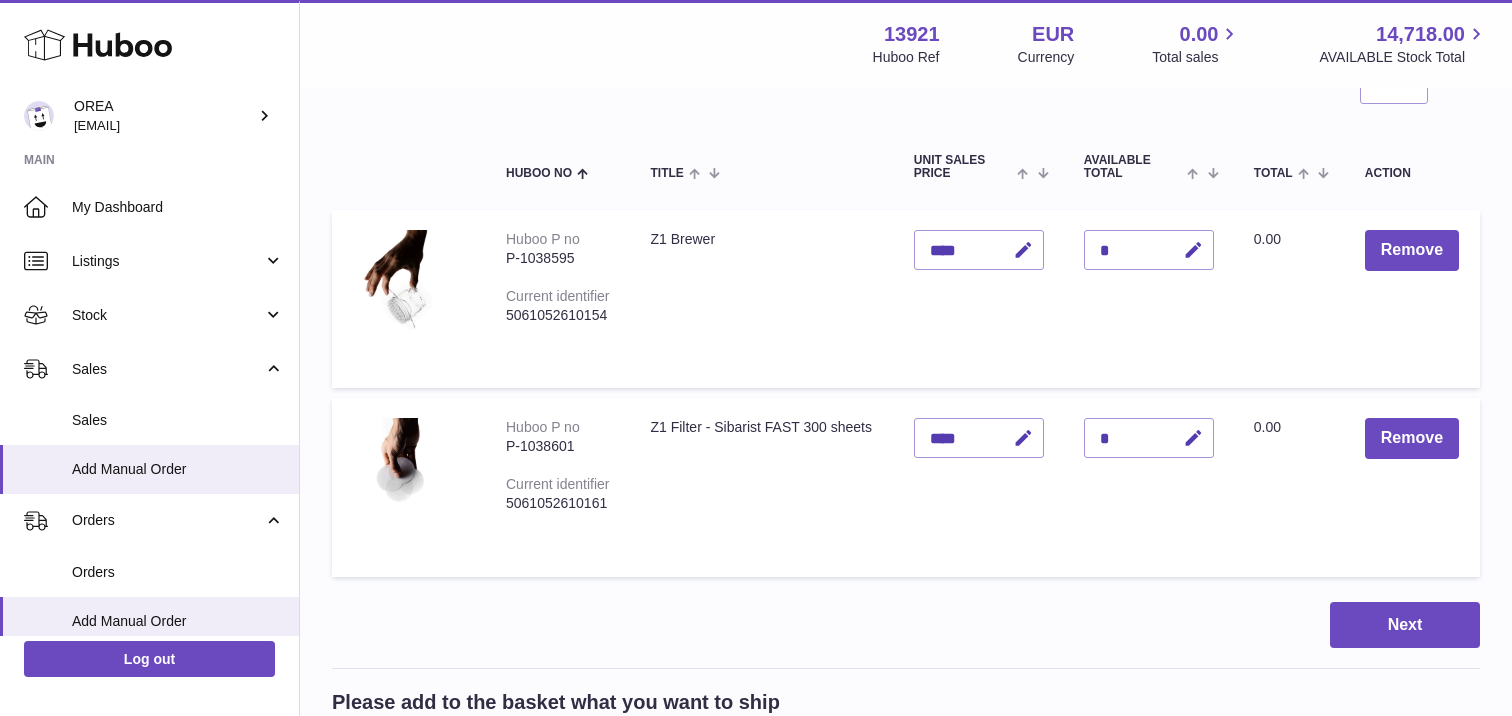 scroll, scrollTop: 177, scrollLeft: 0, axis: vertical 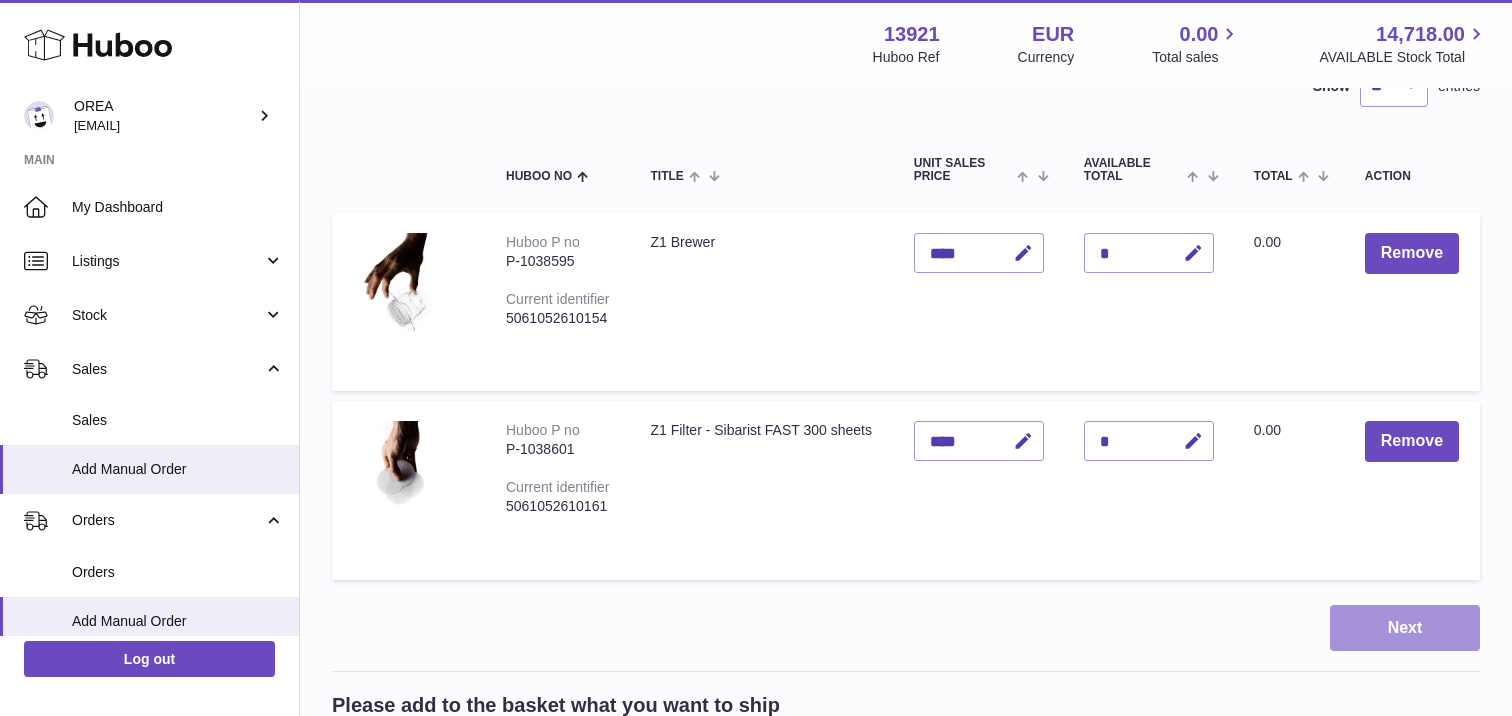 click on "Next" at bounding box center (1405, 628) 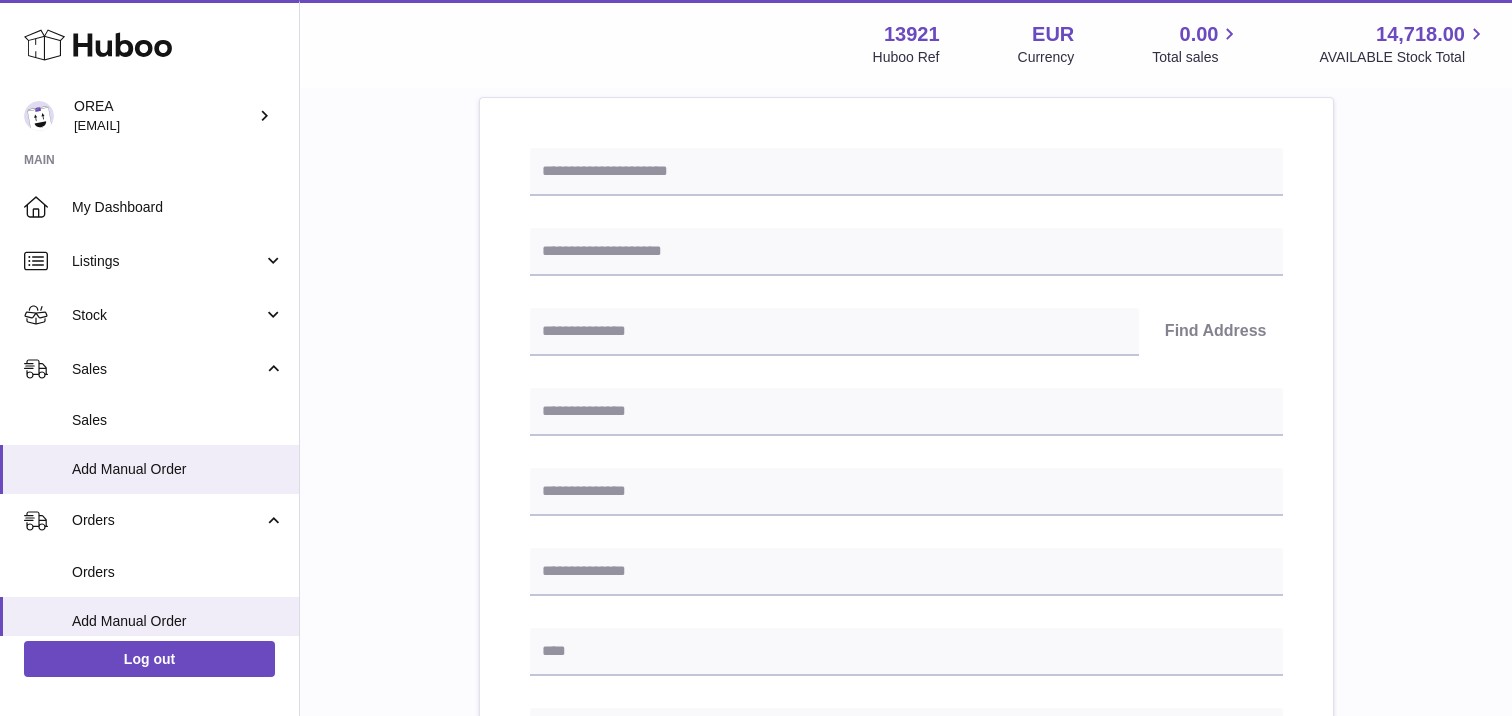 scroll, scrollTop: 299, scrollLeft: 0, axis: vertical 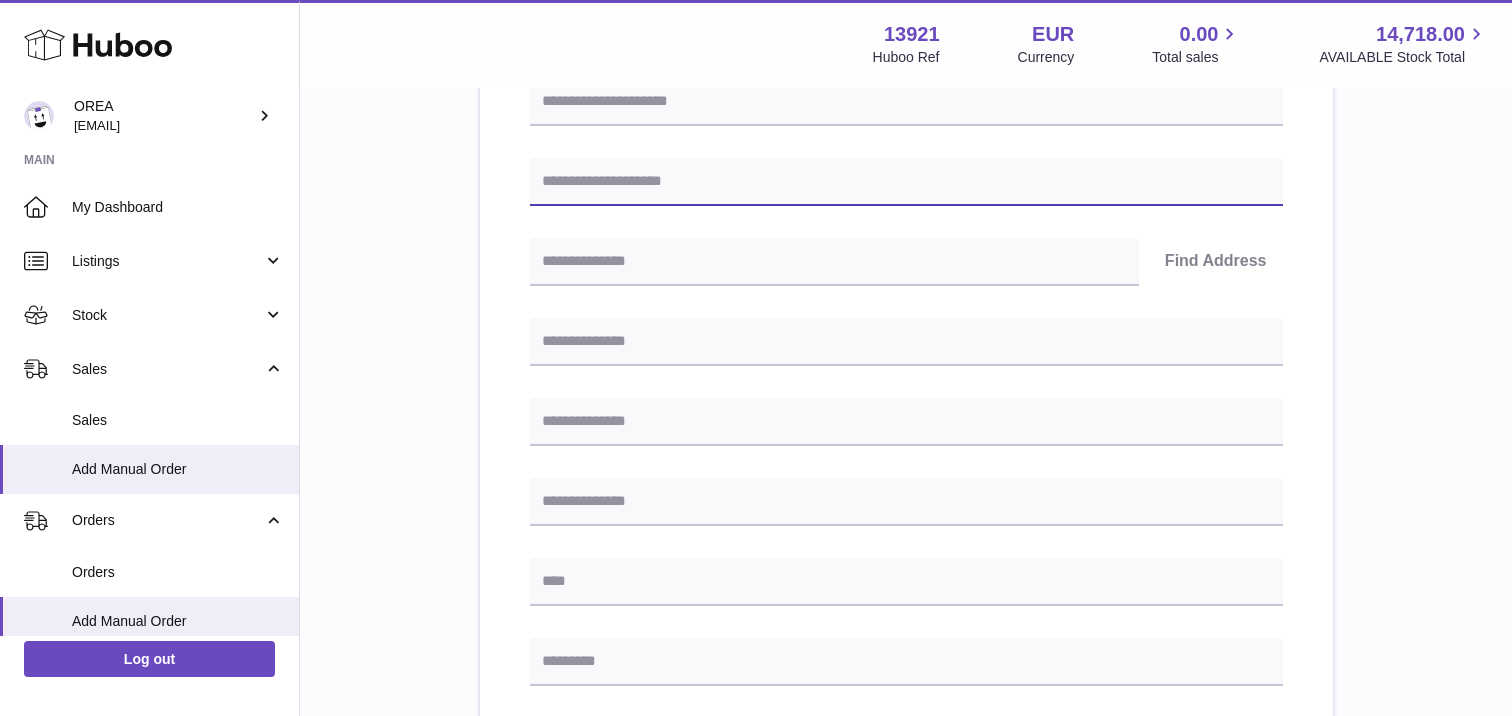 click at bounding box center (906, 182) 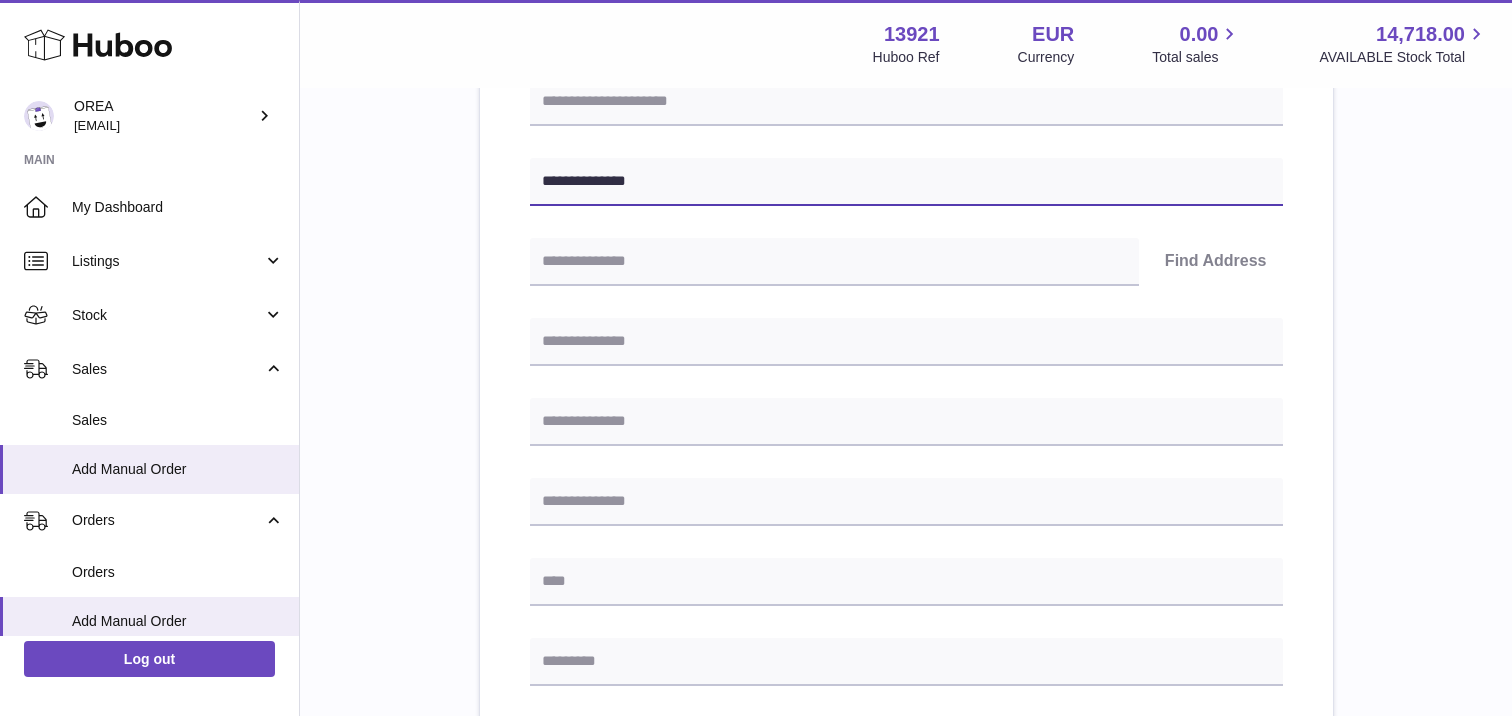 type on "**********" 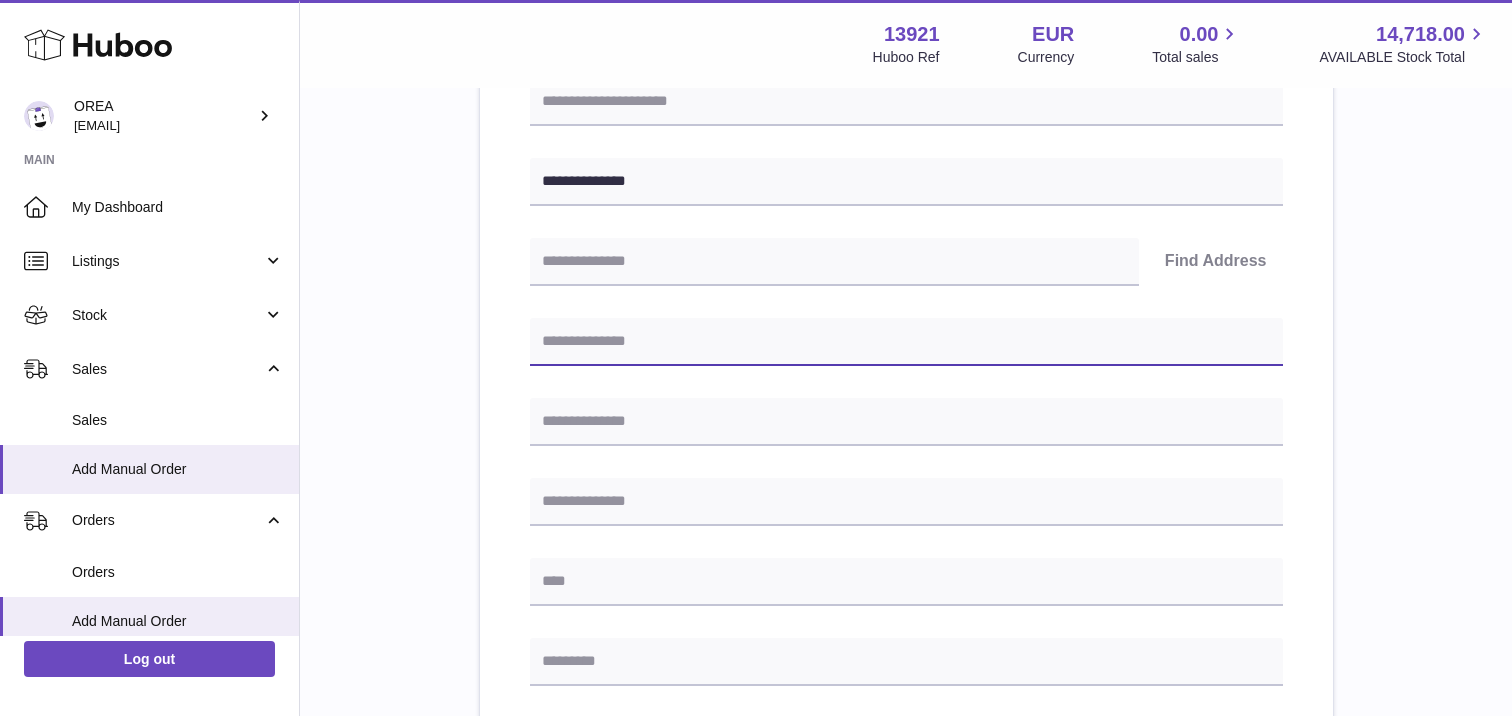 click at bounding box center [906, 342] 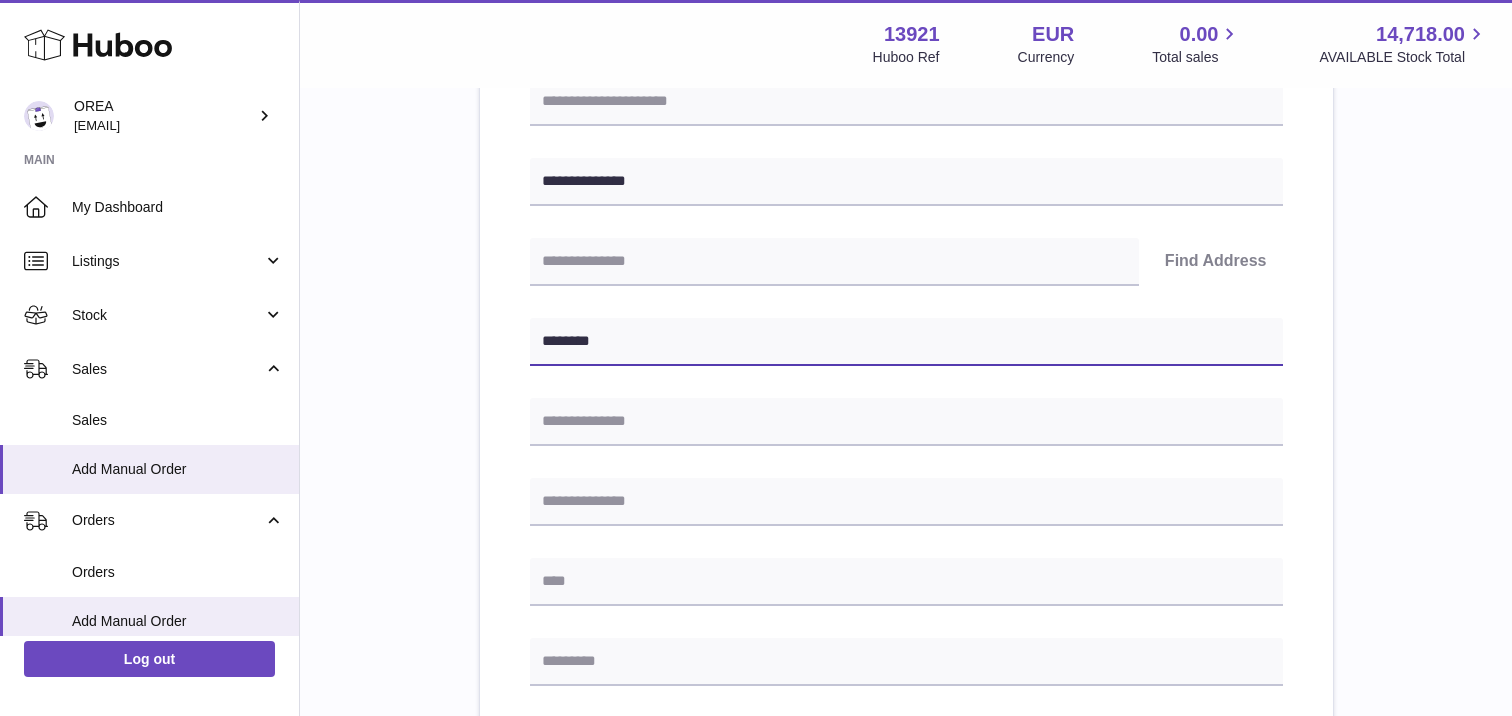 type on "********" 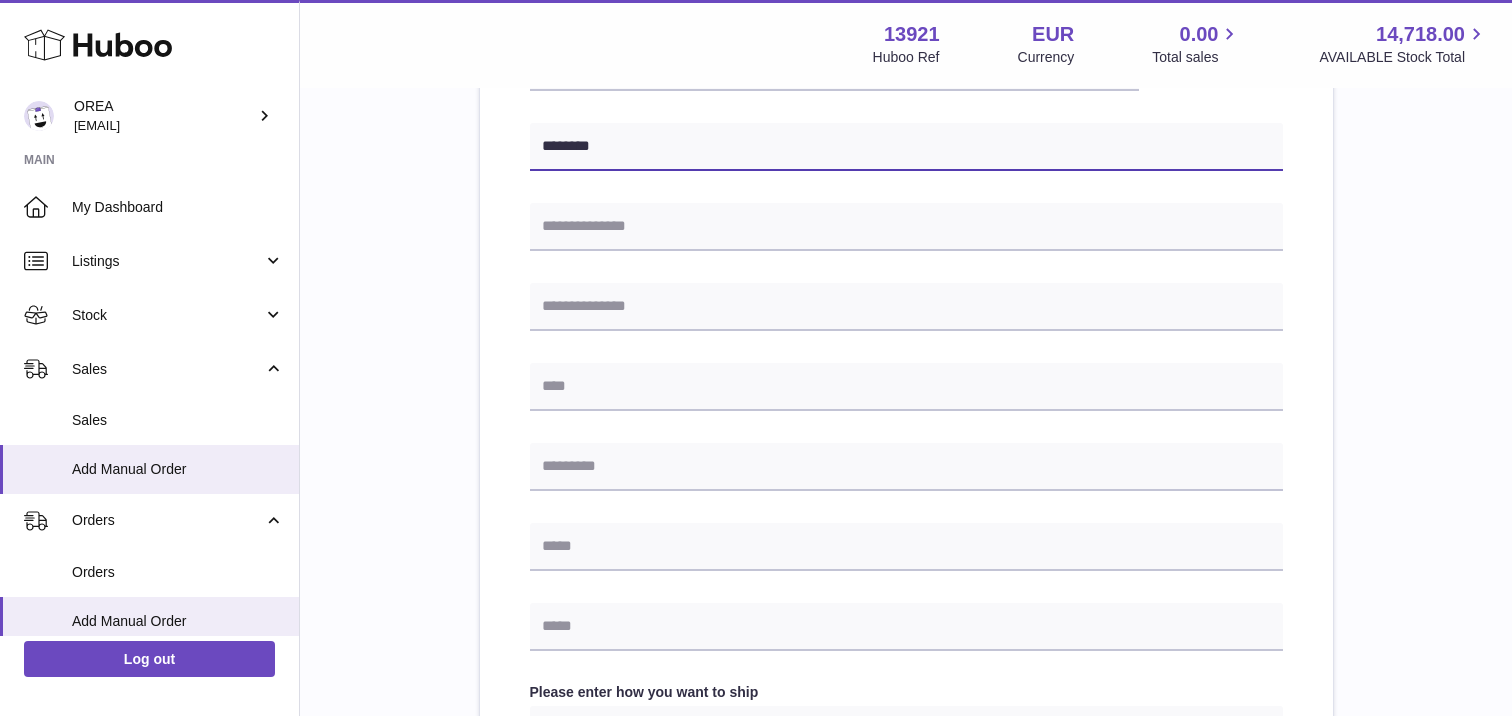 scroll, scrollTop: 502, scrollLeft: 0, axis: vertical 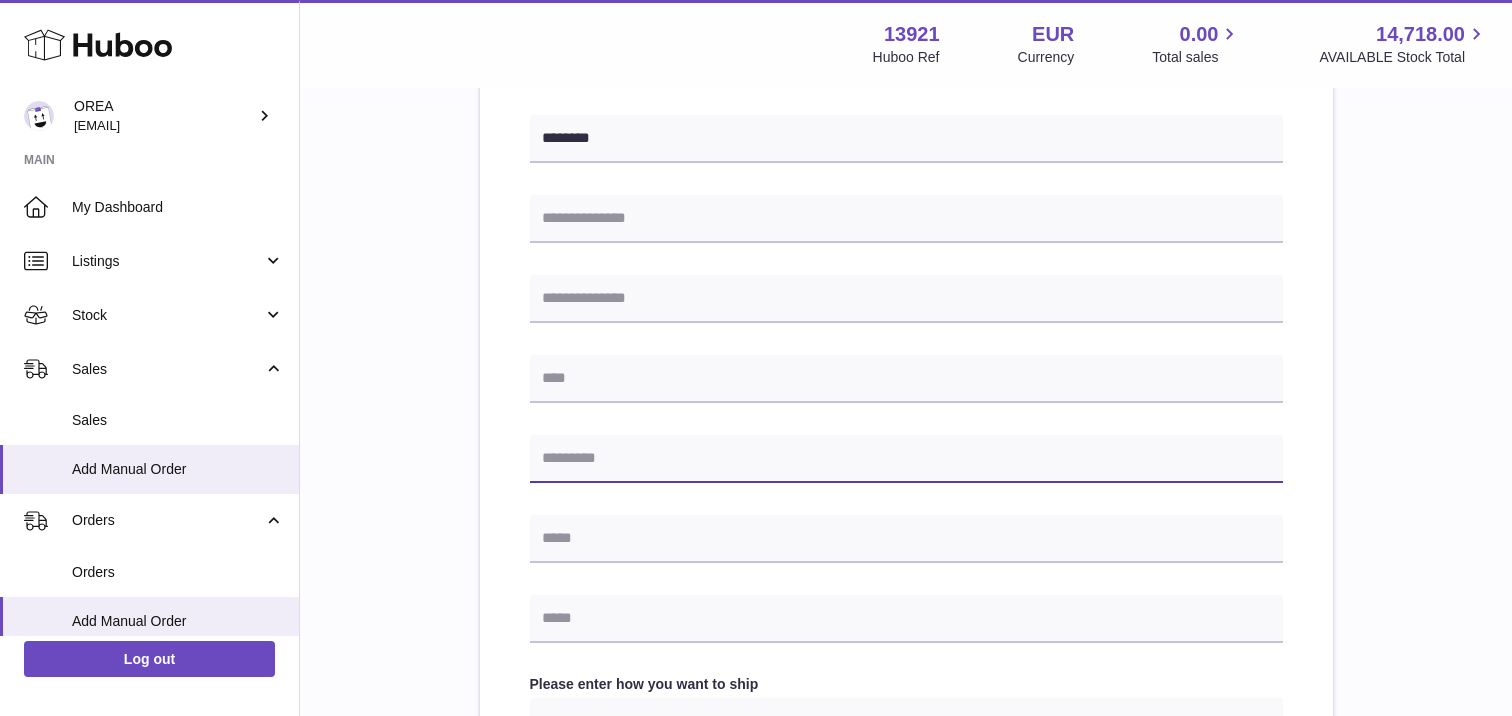 click at bounding box center (906, 459) 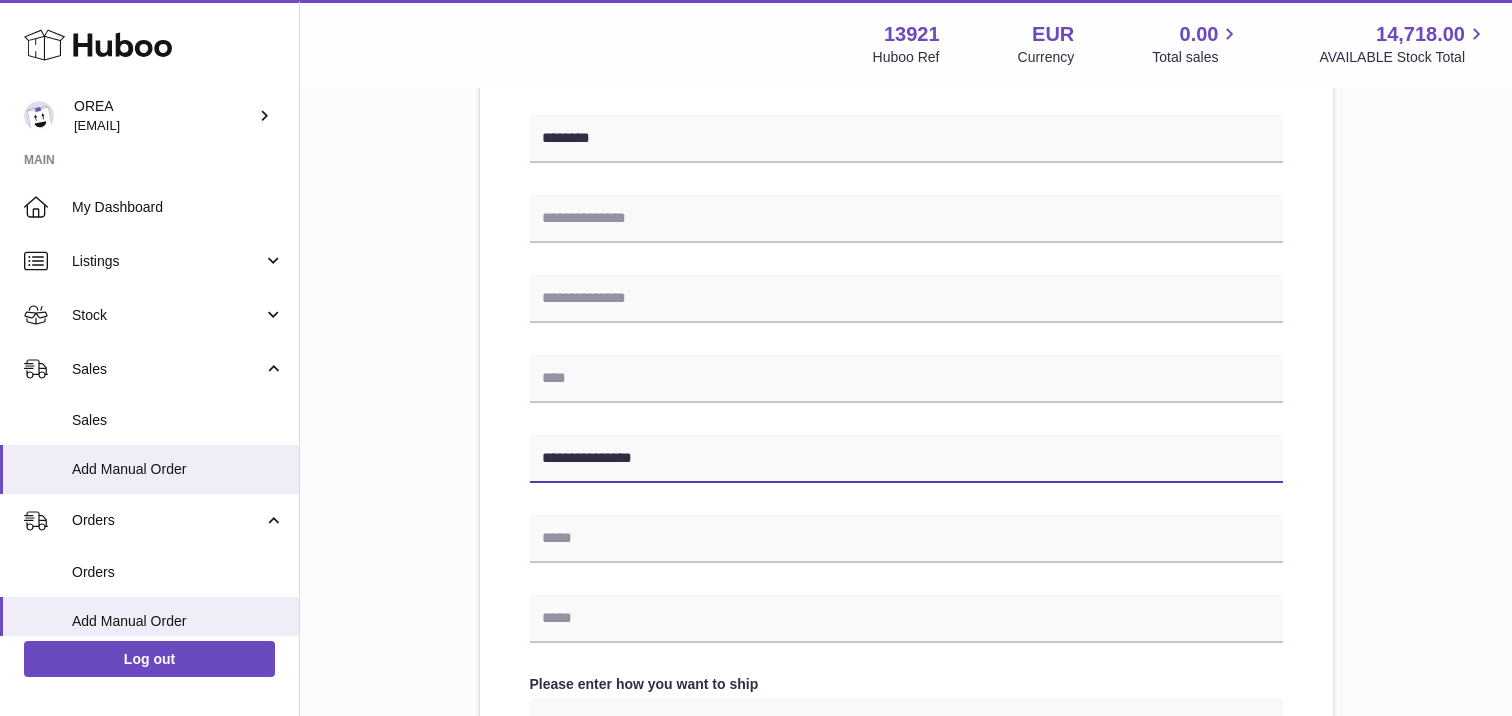 drag, startPoint x: 588, startPoint y: 457, endPoint x: 708, endPoint y: 457, distance: 120 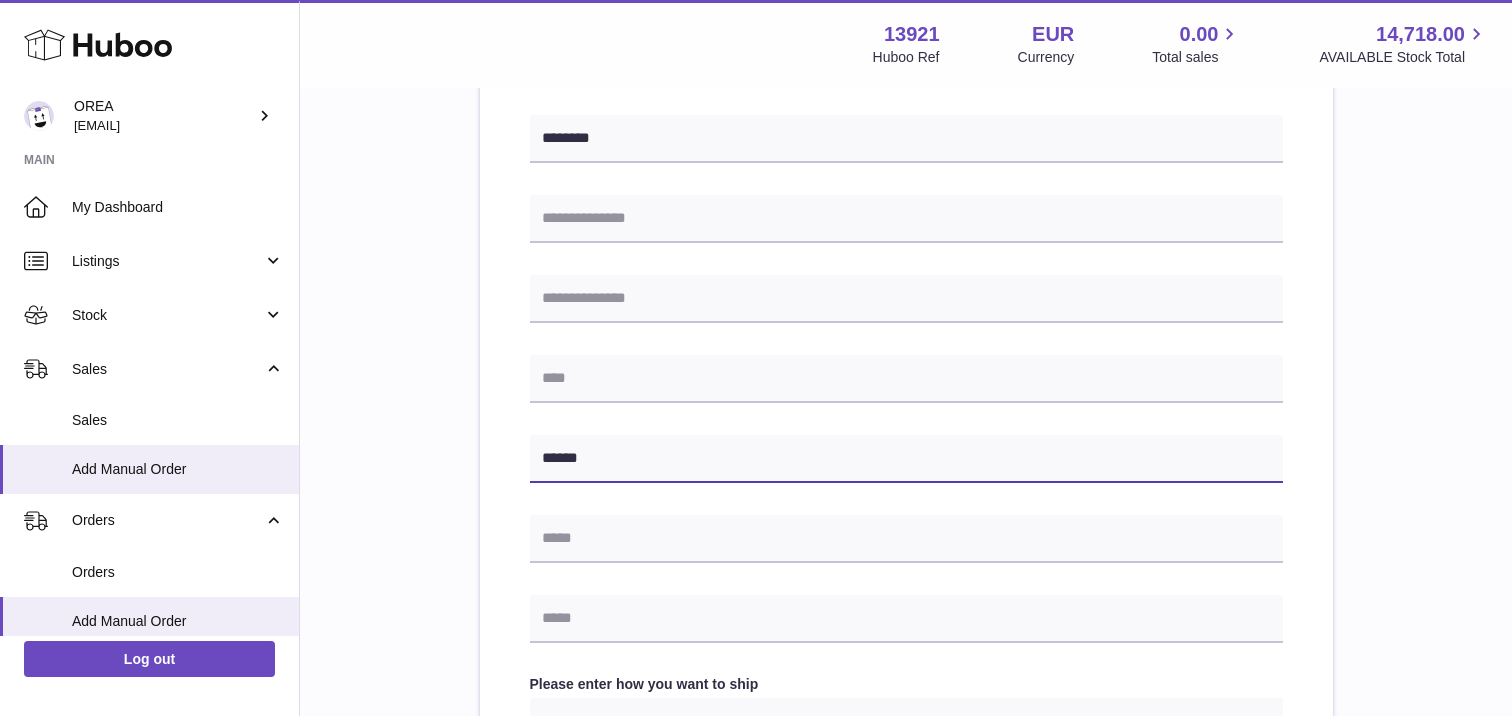 type on "*****" 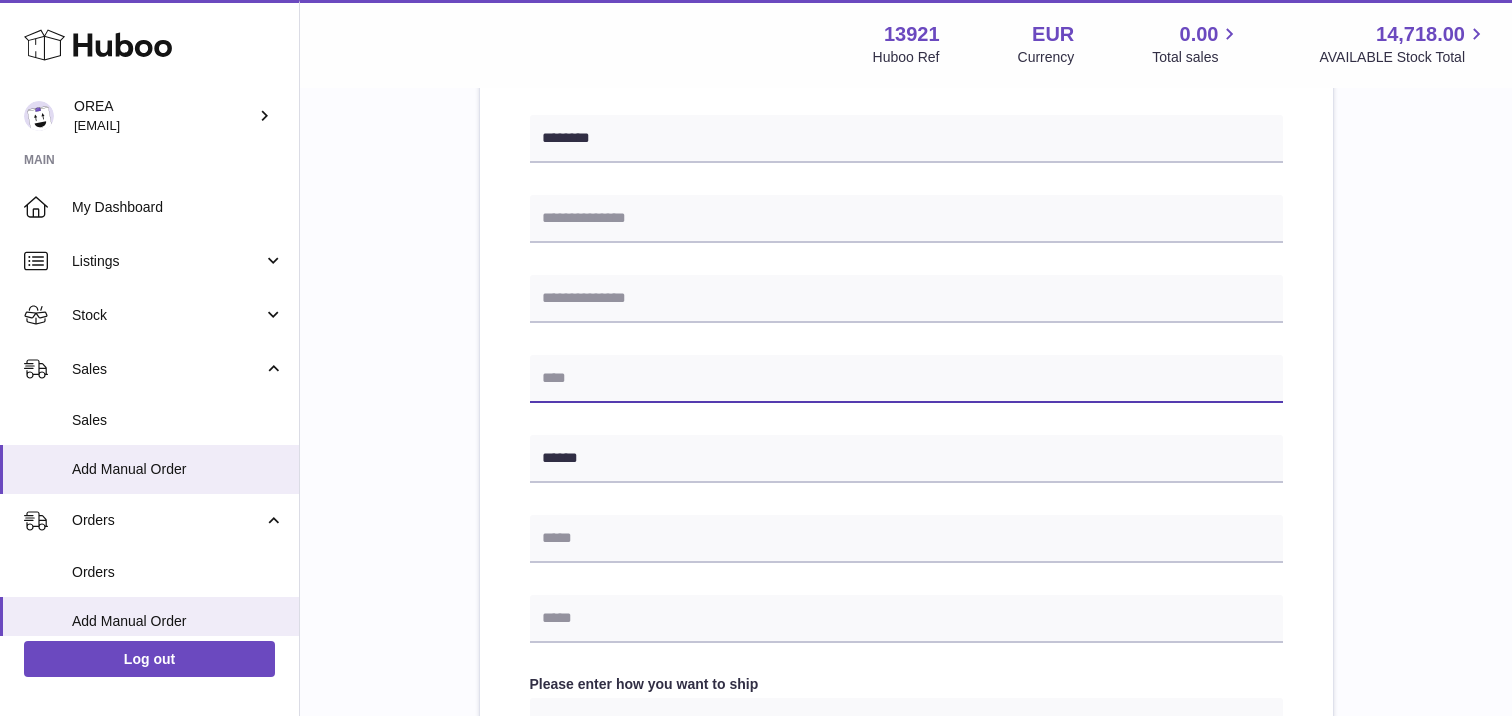 click at bounding box center [906, 379] 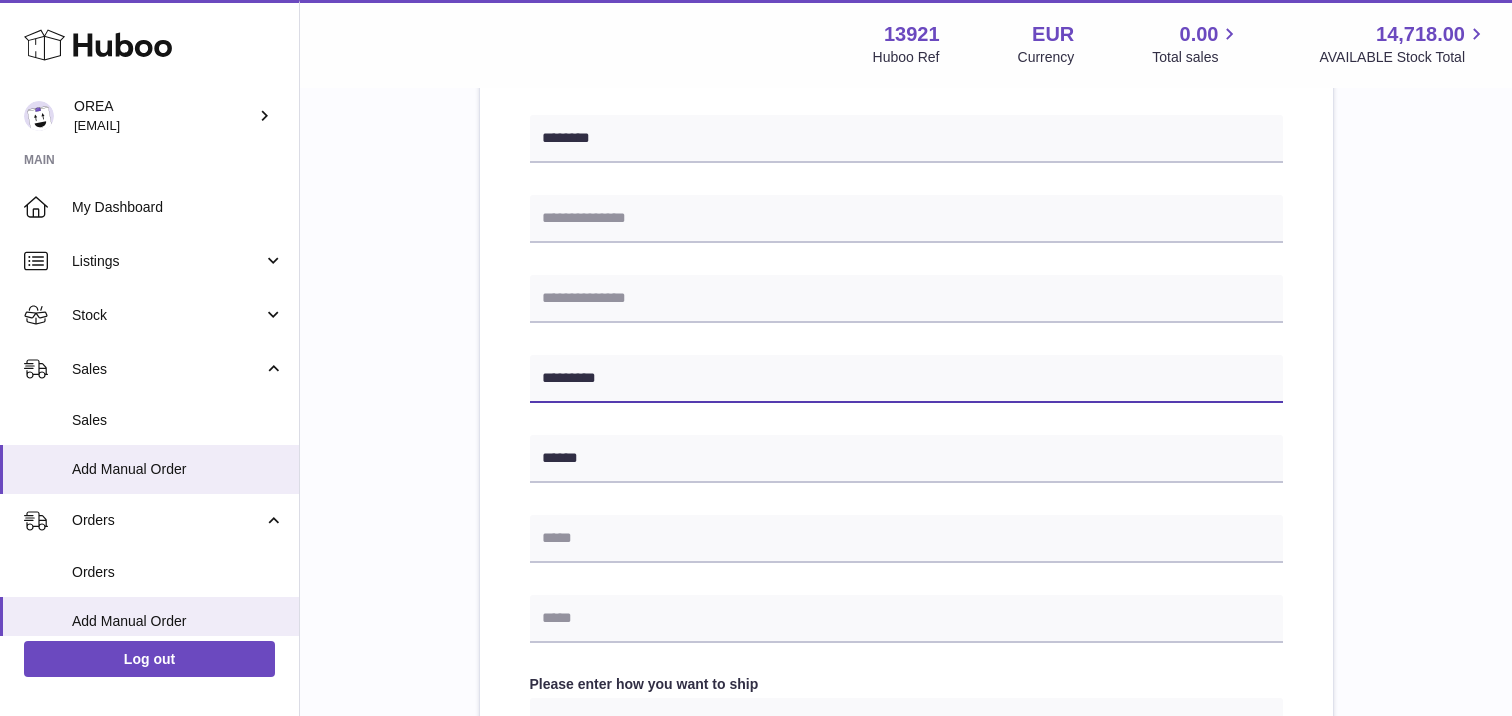 type on "*********" 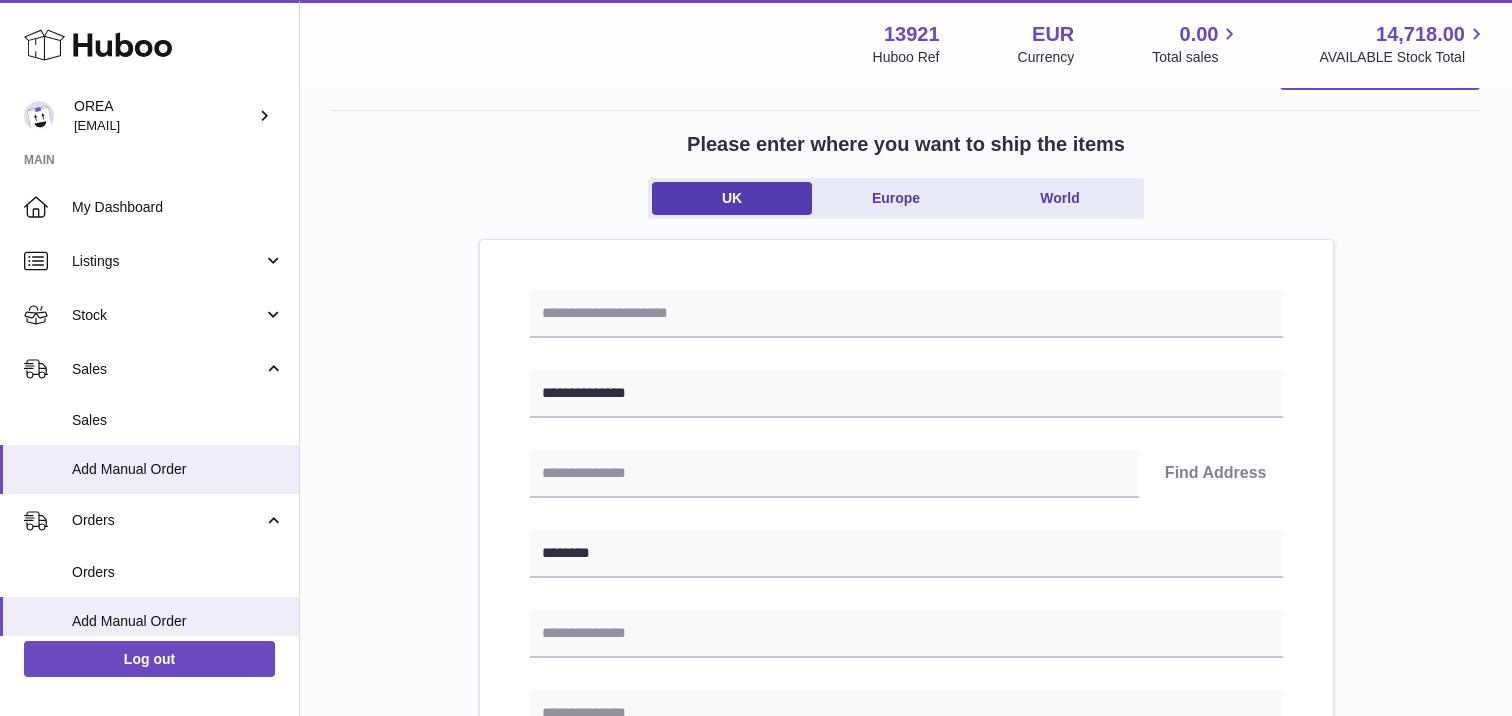 scroll, scrollTop: 78, scrollLeft: 0, axis: vertical 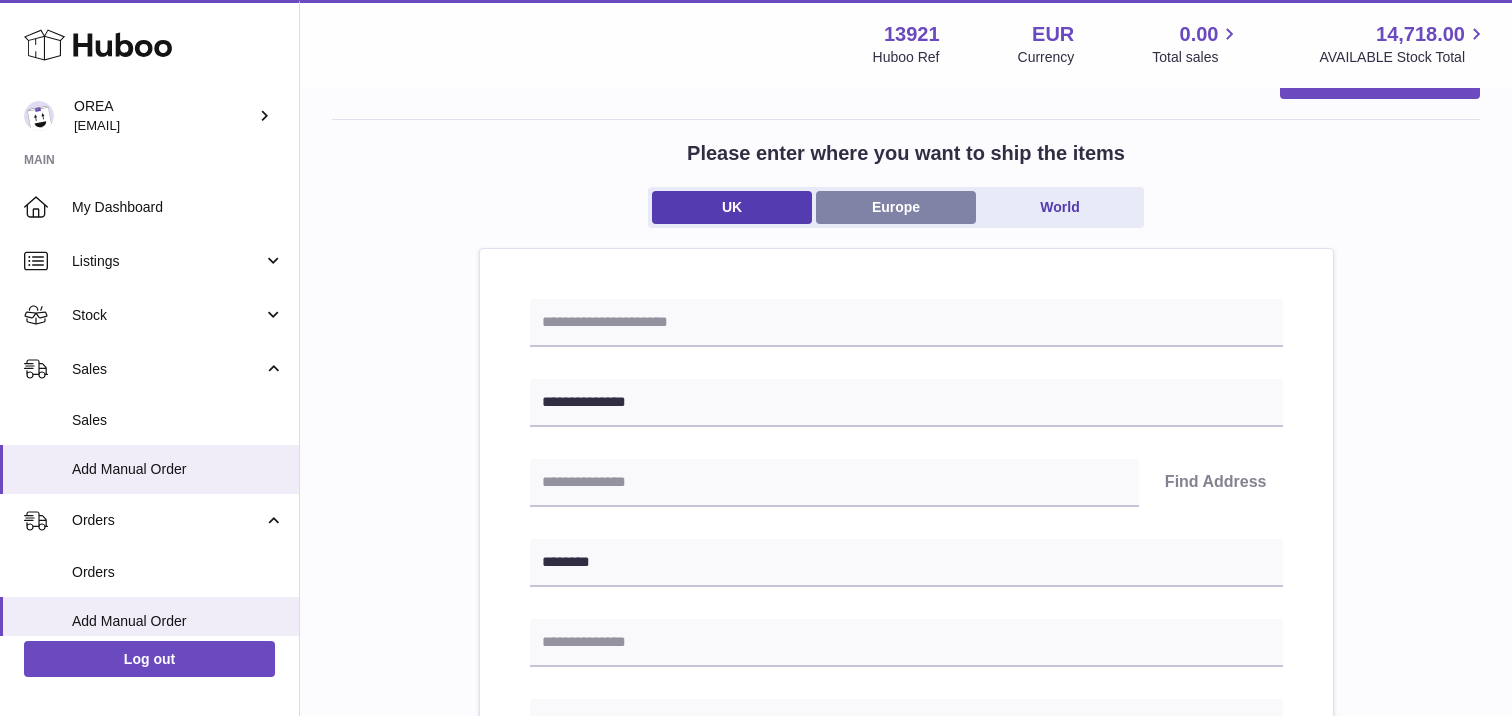 click on "Europe" at bounding box center [896, 207] 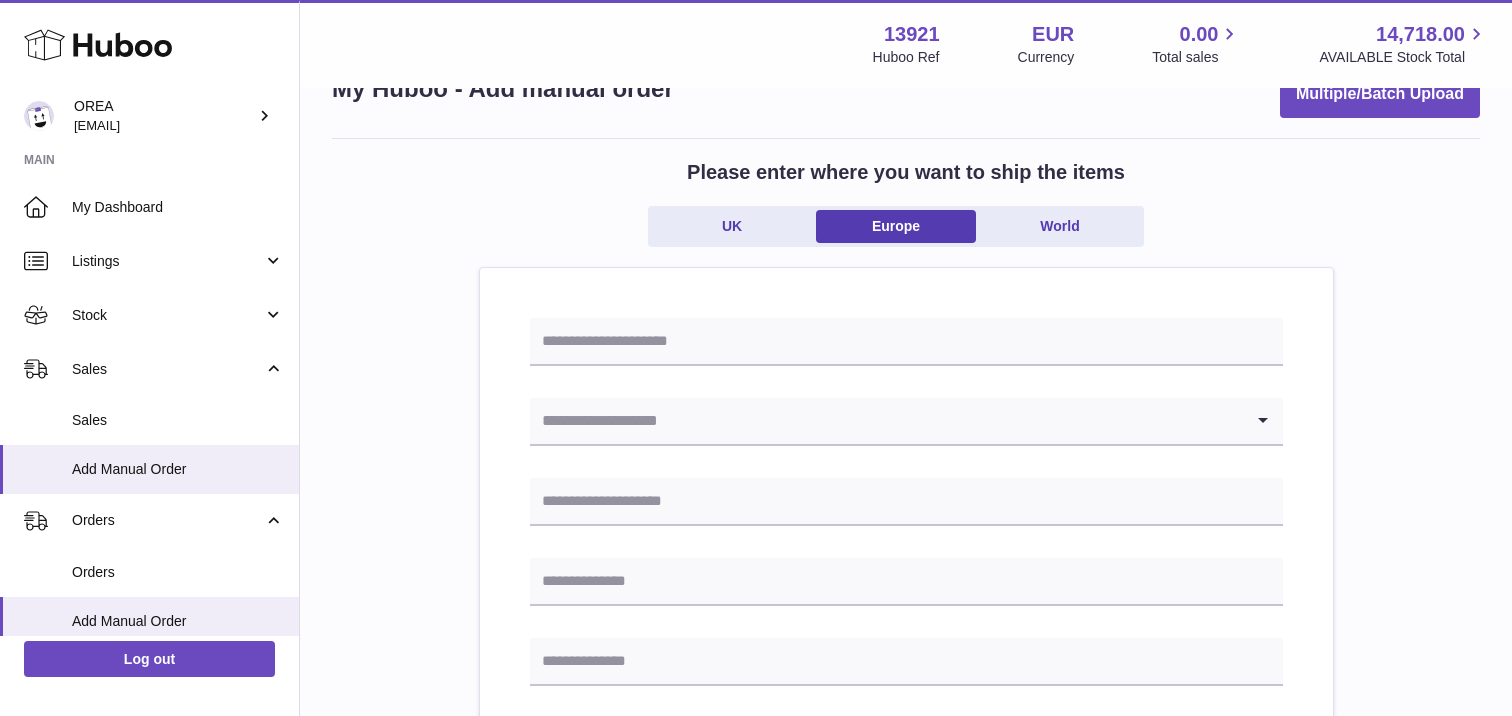 scroll, scrollTop: 77, scrollLeft: 0, axis: vertical 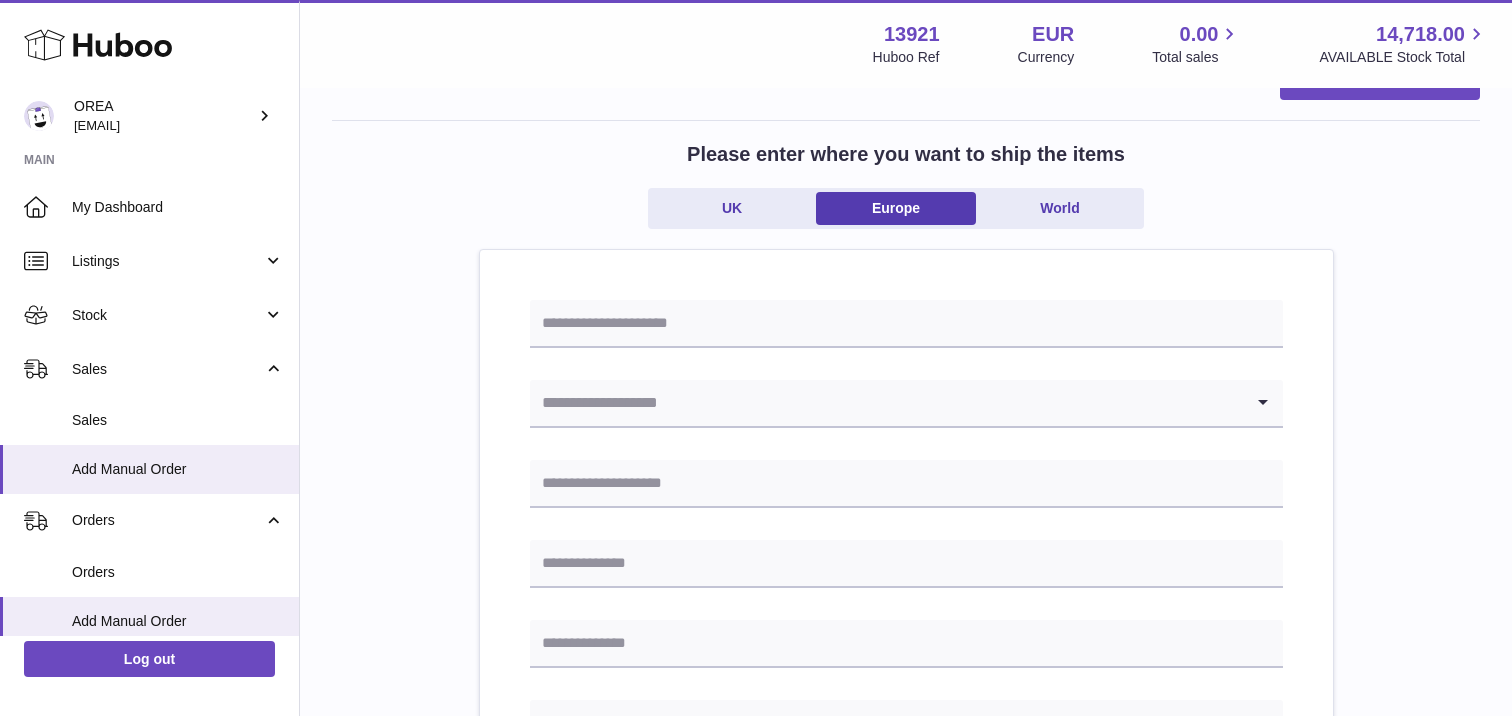click at bounding box center [886, 403] 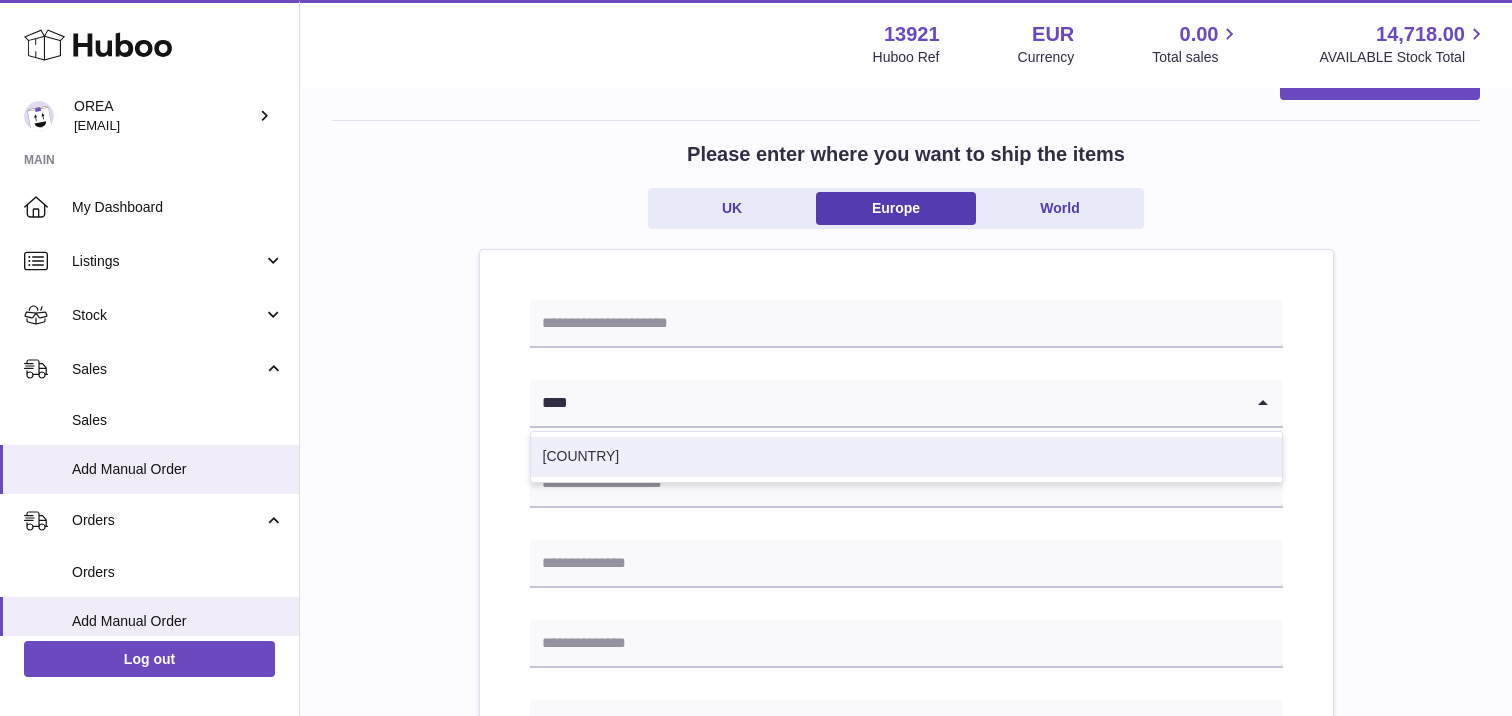 click on "Germany" at bounding box center (906, 457) 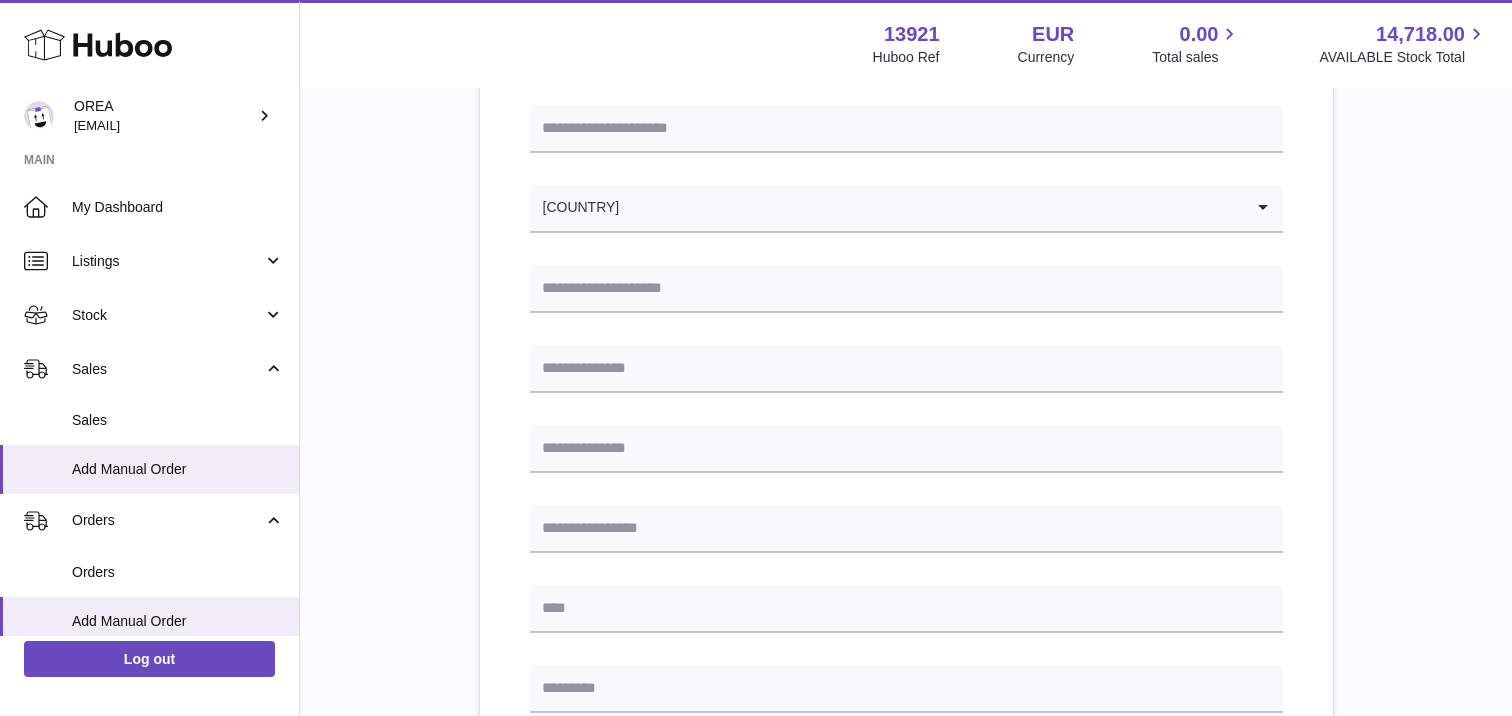 scroll, scrollTop: 287, scrollLeft: 0, axis: vertical 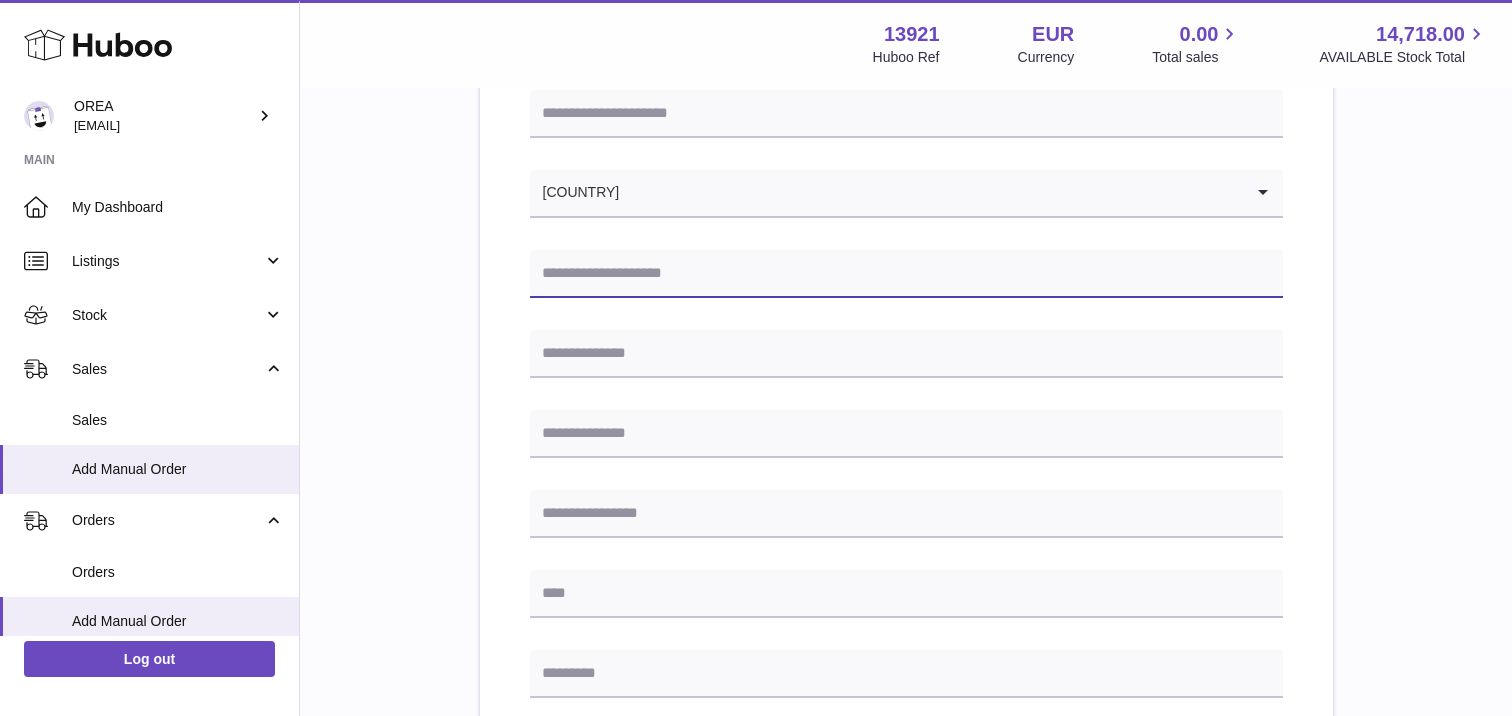 click at bounding box center (906, 274) 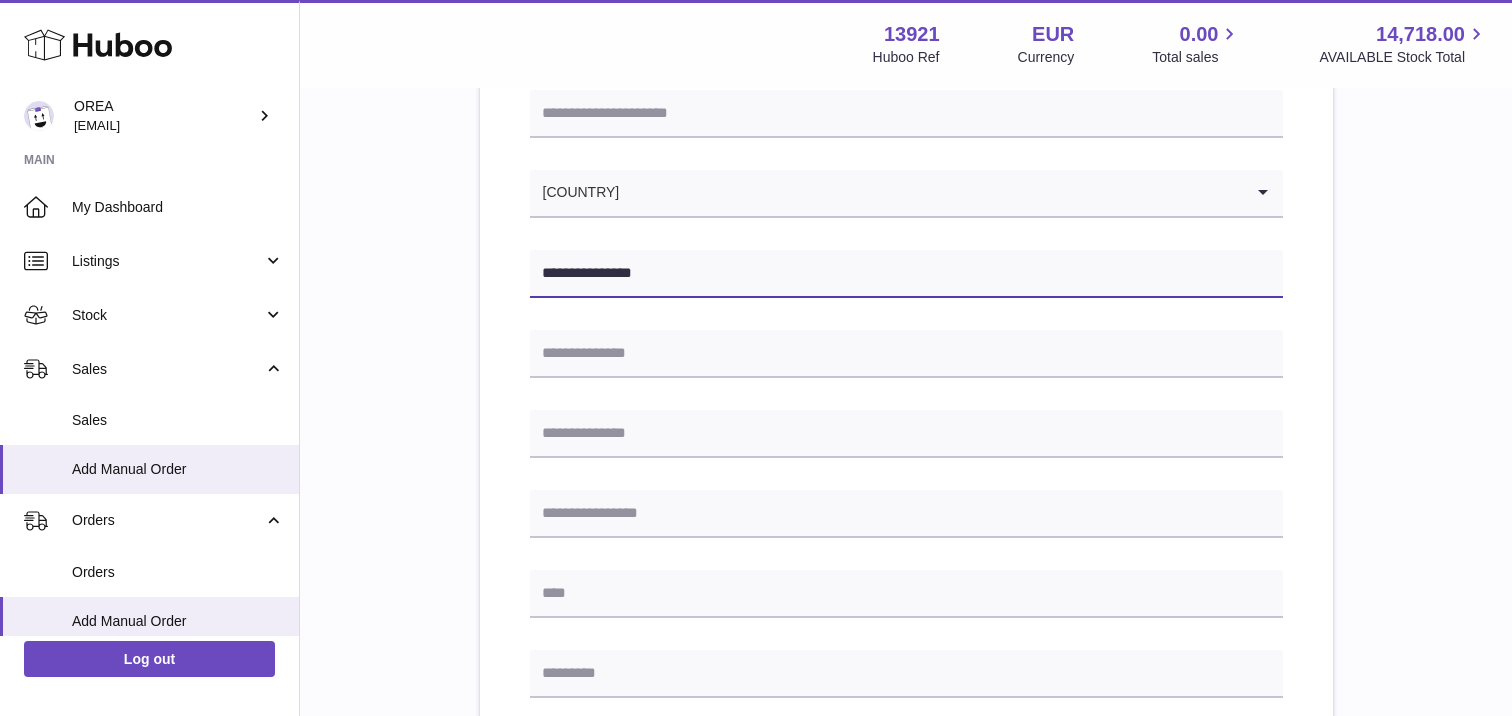 type on "**********" 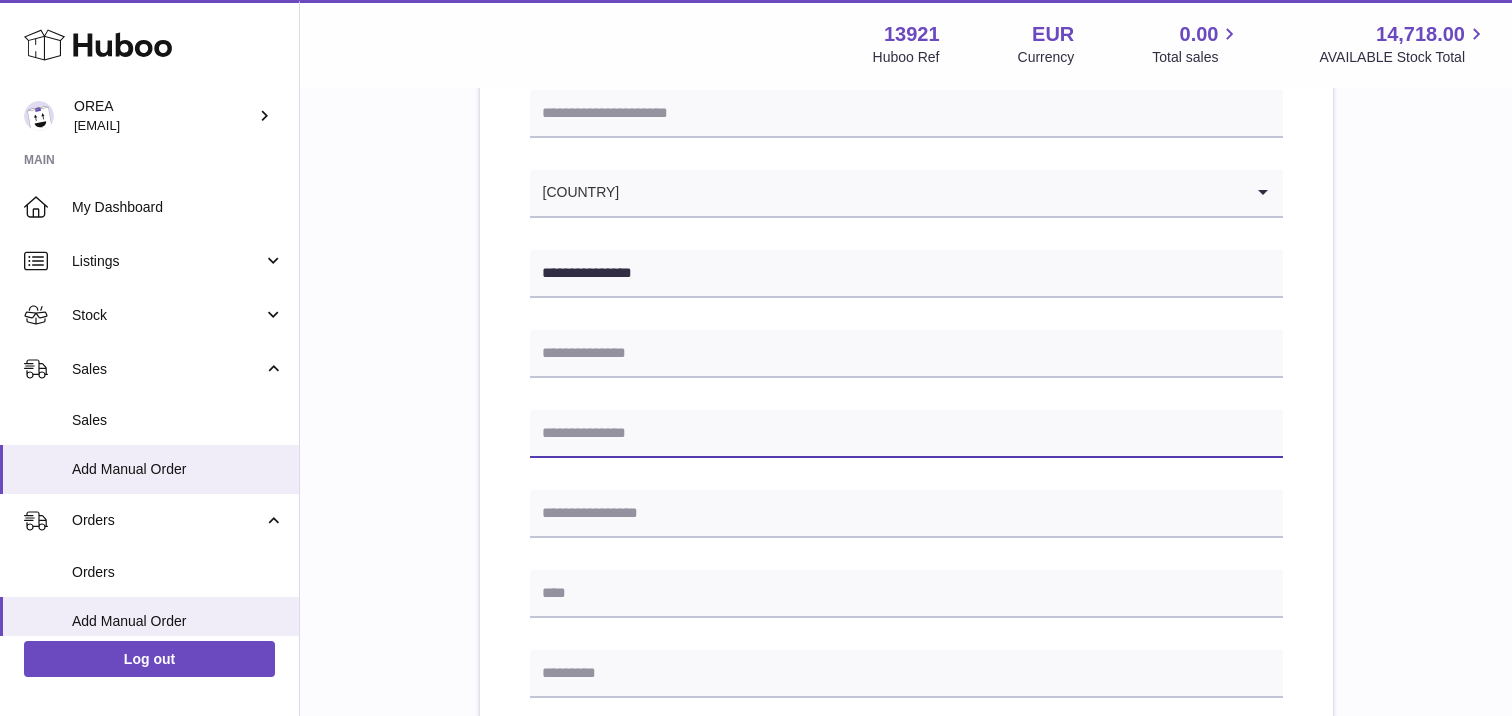 click at bounding box center [906, 434] 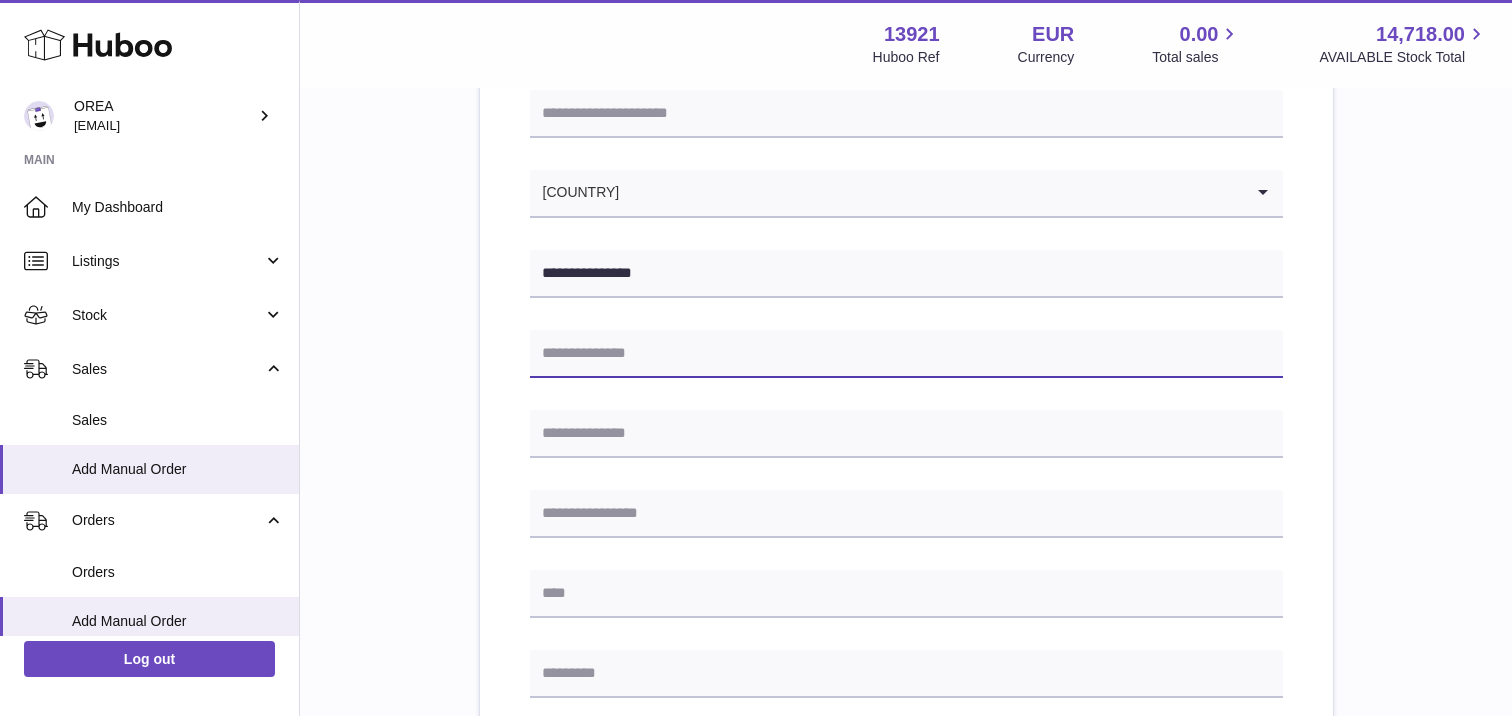 click at bounding box center (906, 354) 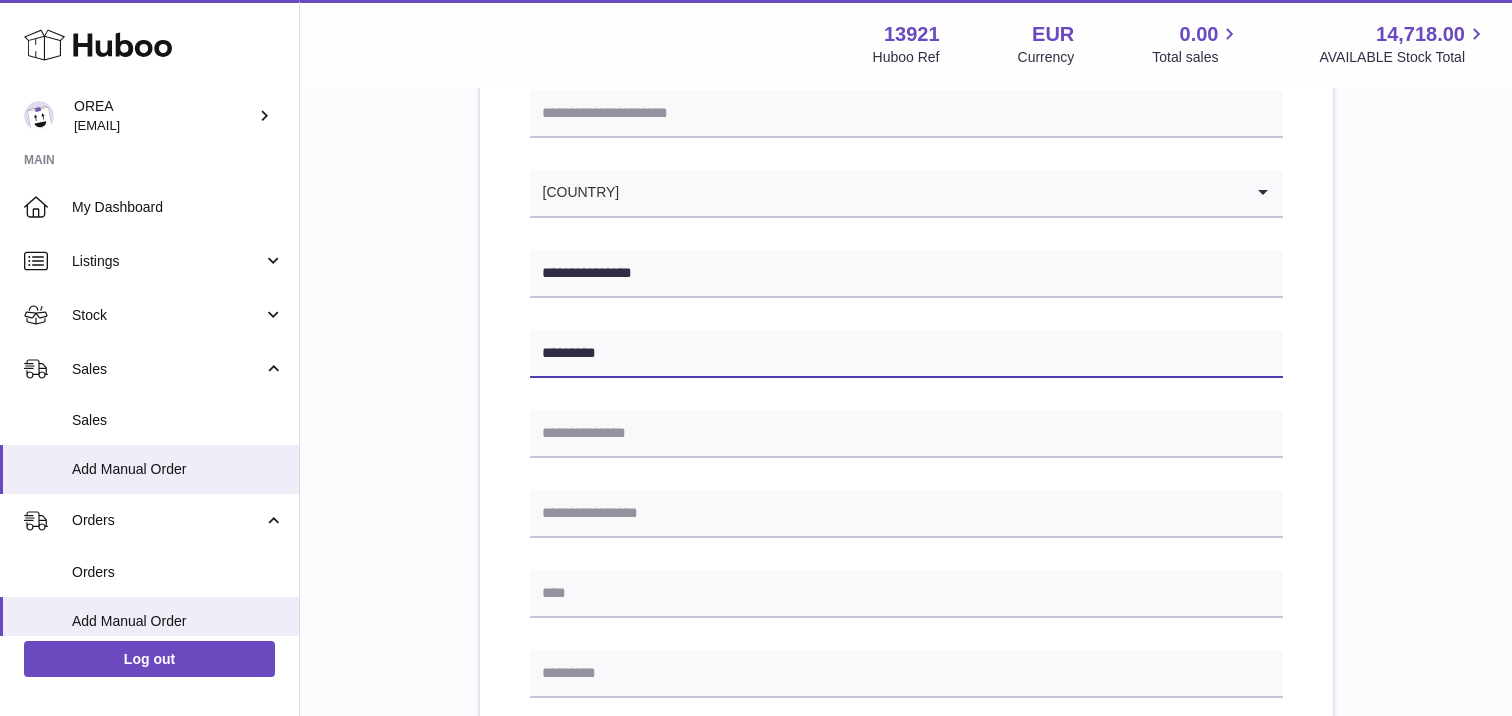 type on "********" 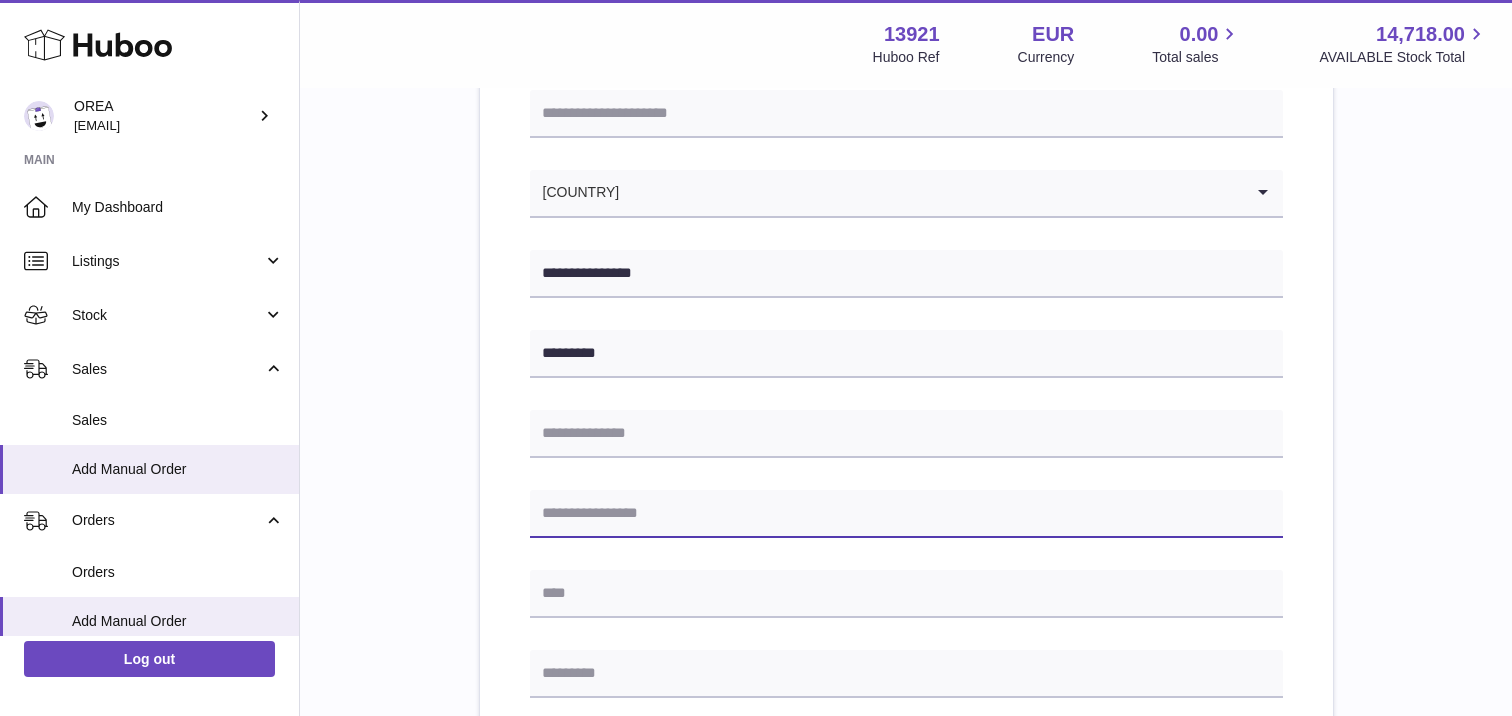 click at bounding box center (906, 514) 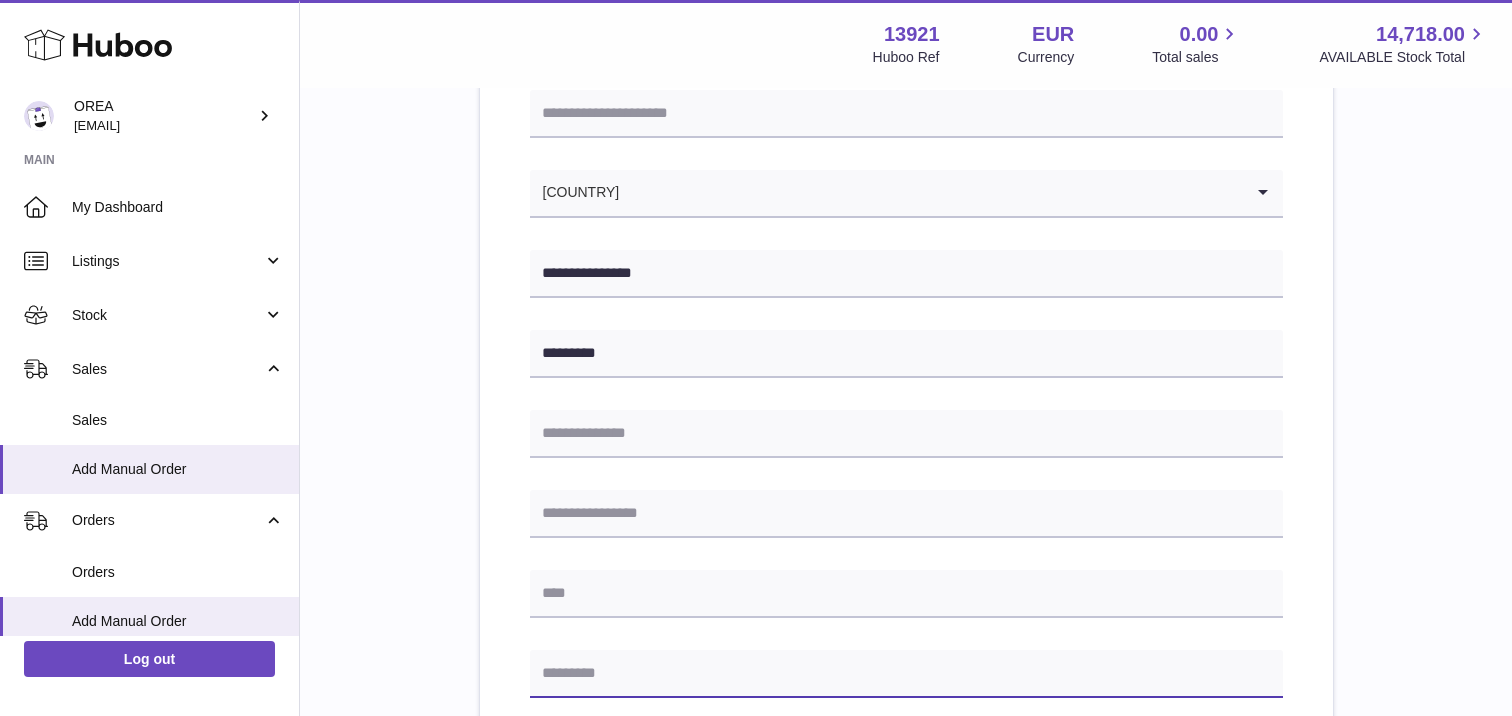 click at bounding box center (906, 674) 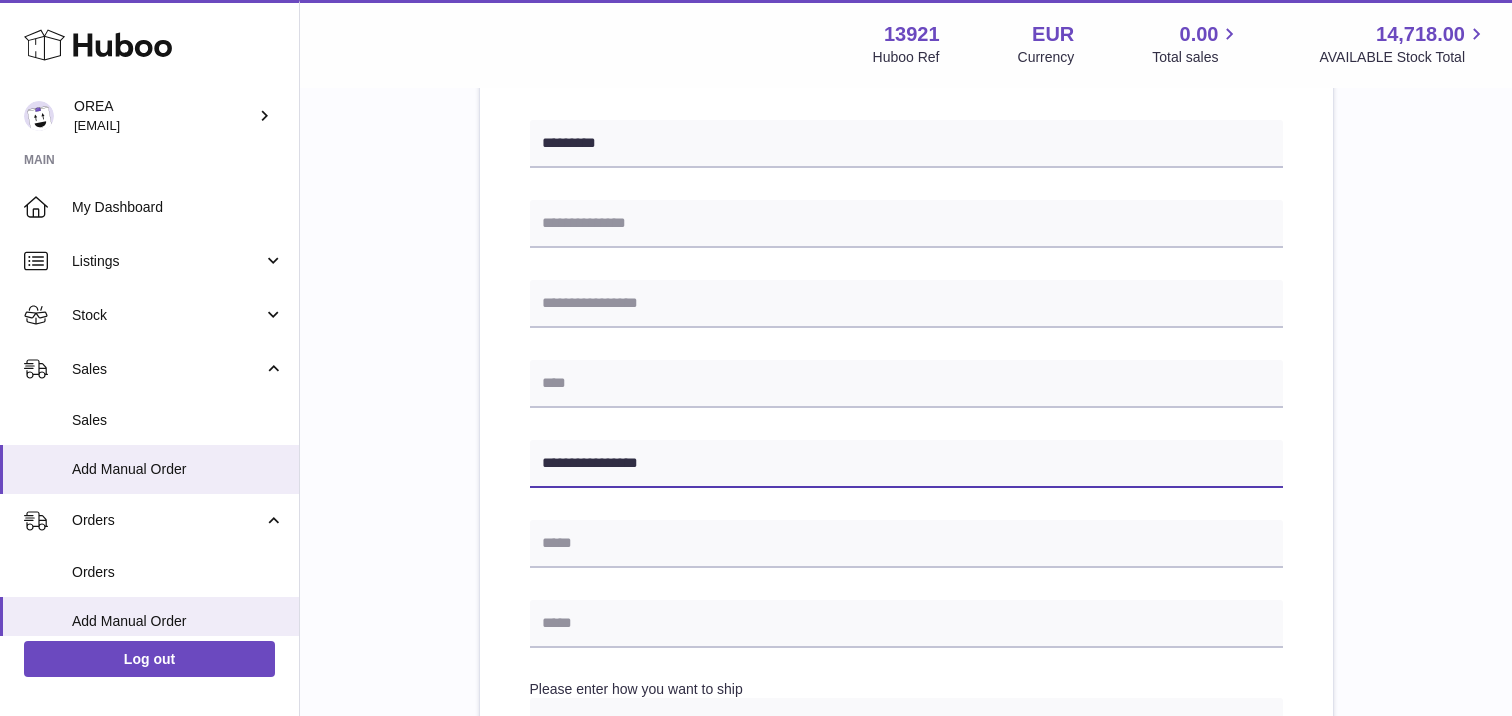 scroll, scrollTop: 503, scrollLeft: 0, axis: vertical 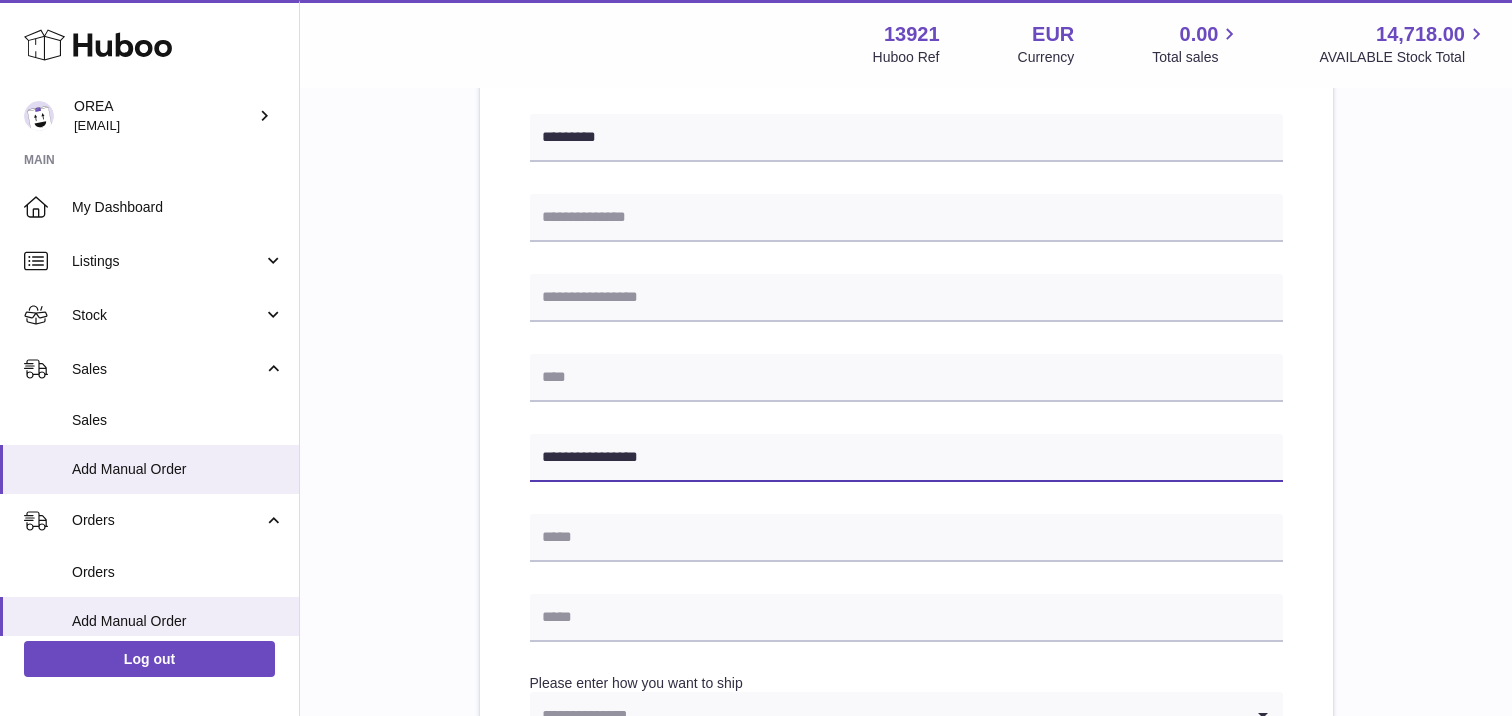 click on "**********" at bounding box center (906, 458) 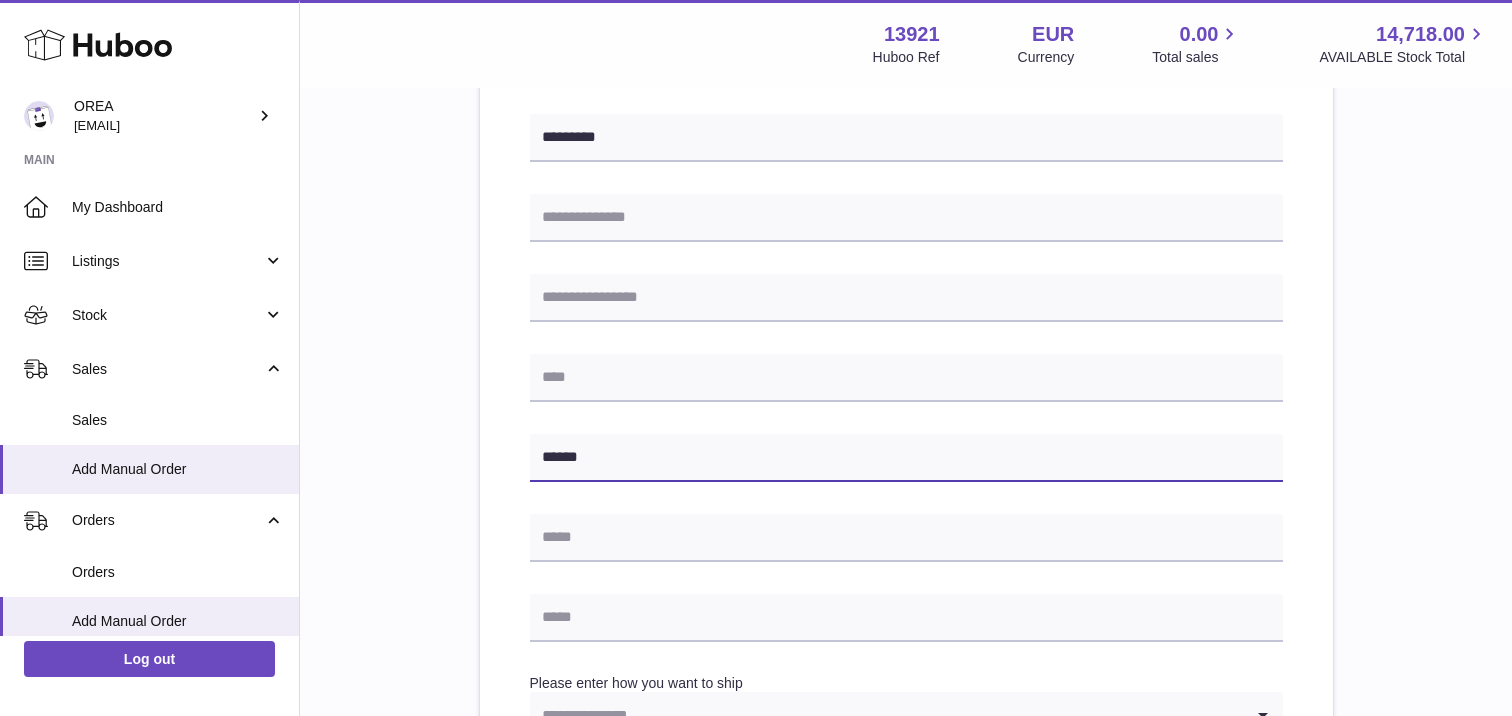 type on "*****" 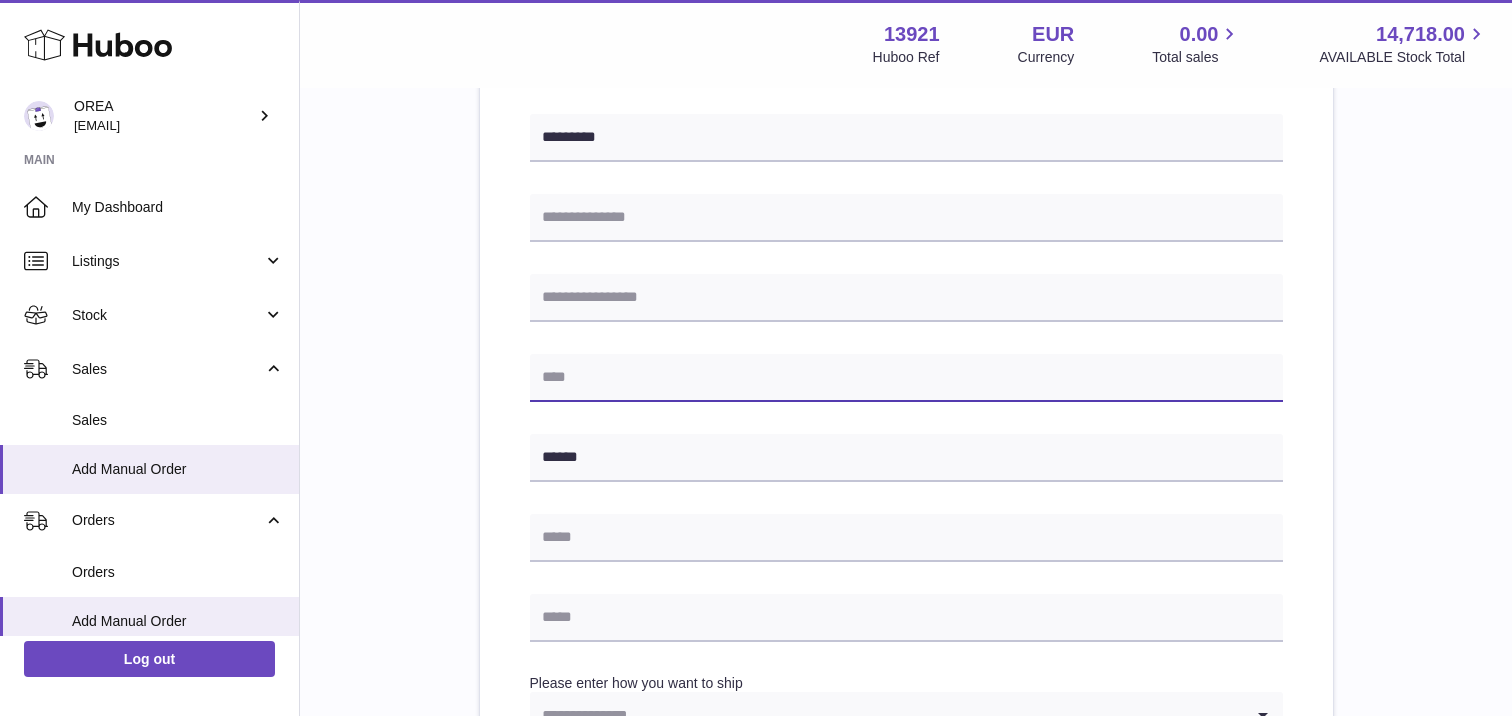 click at bounding box center (906, 378) 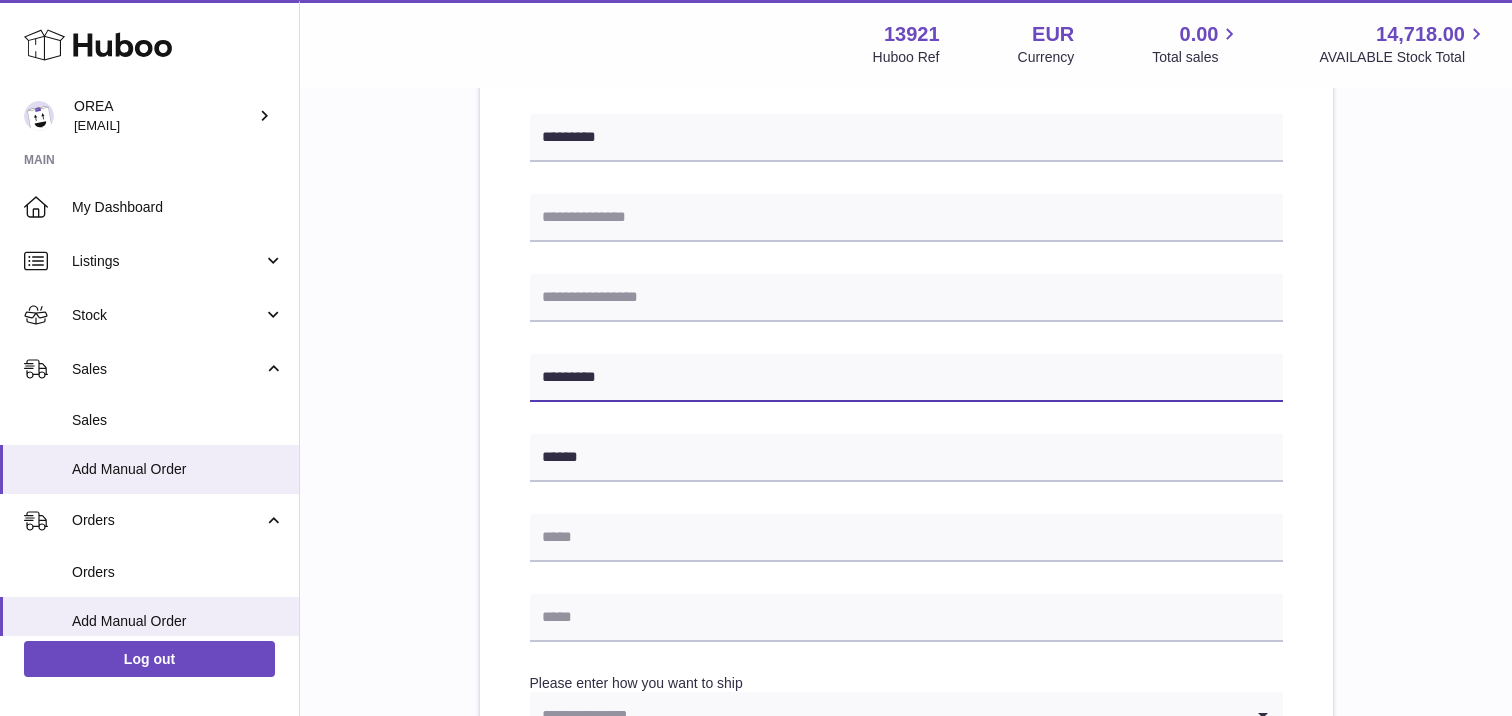 type on "*********" 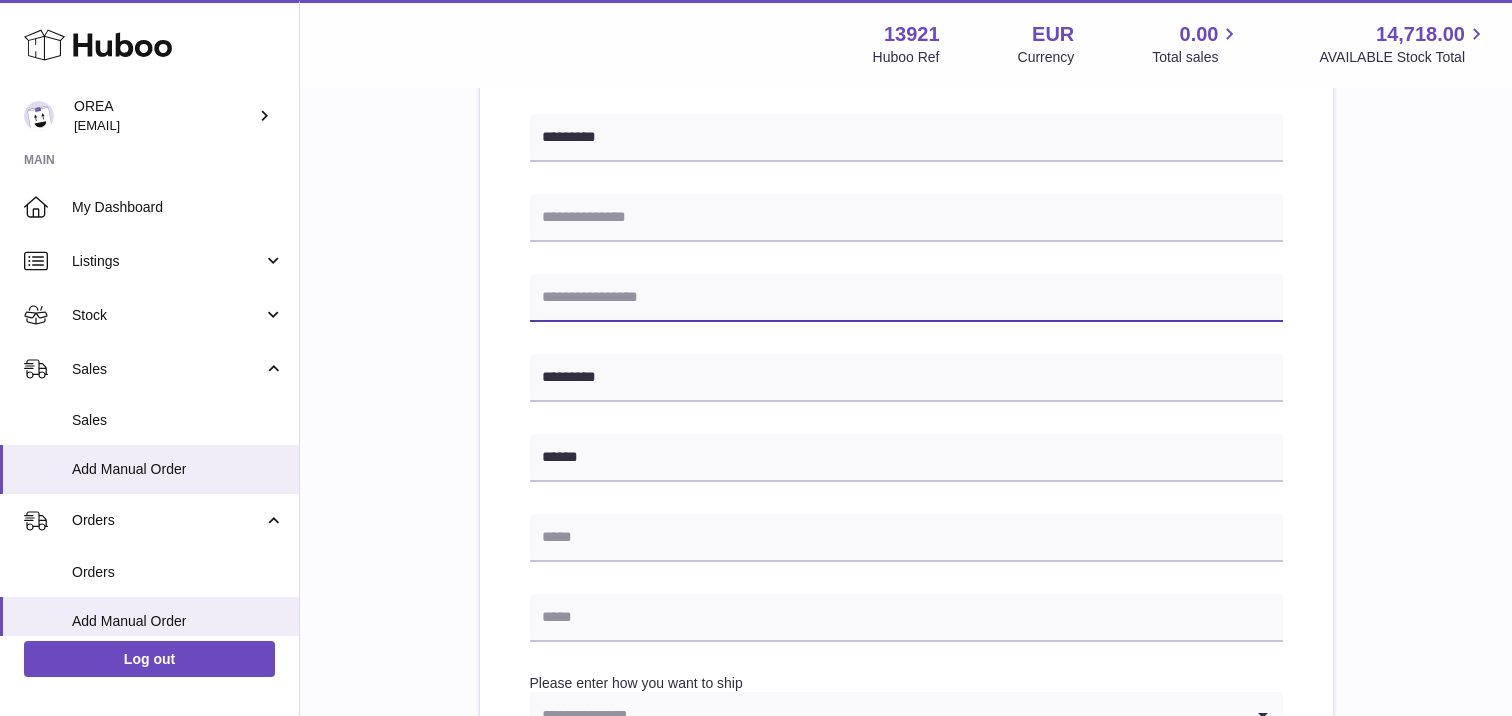 click at bounding box center [906, 298] 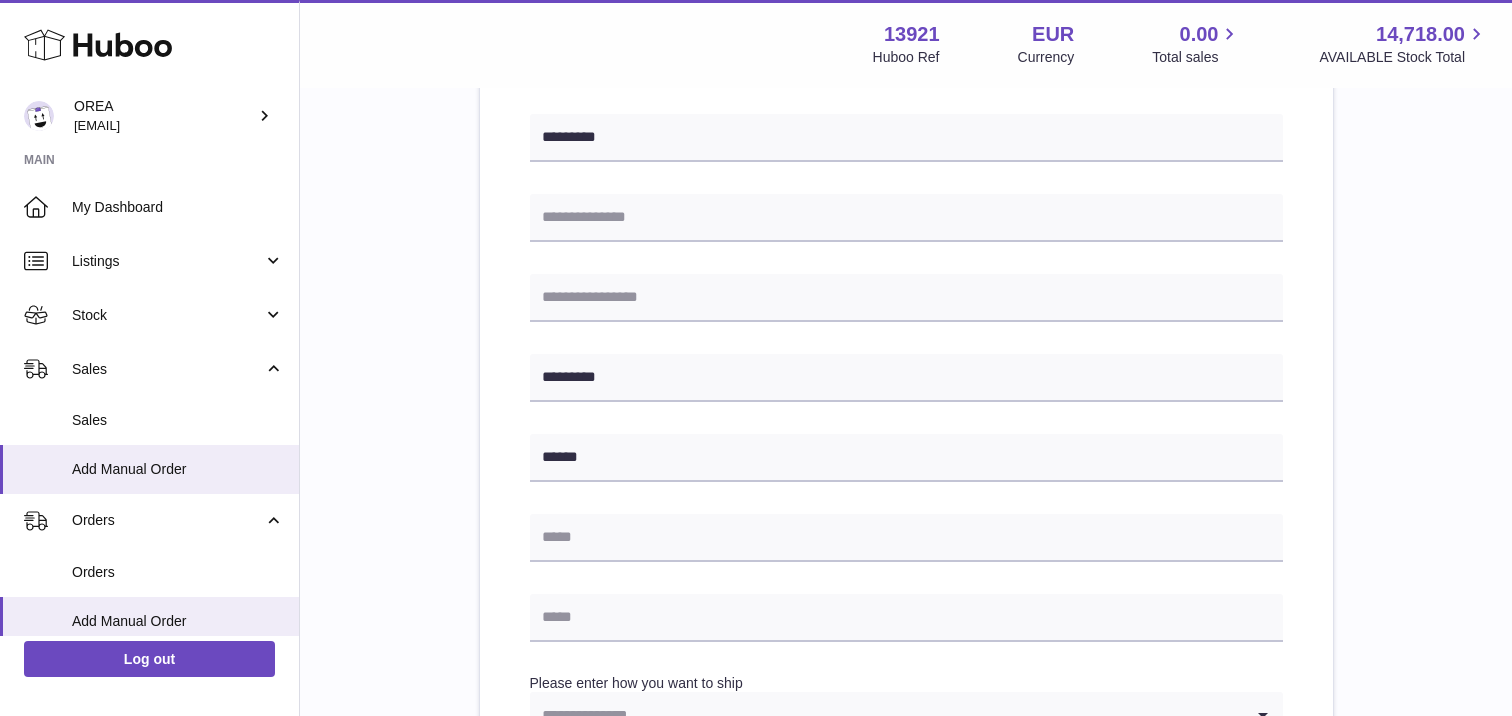click on "**********" at bounding box center [906, 413] 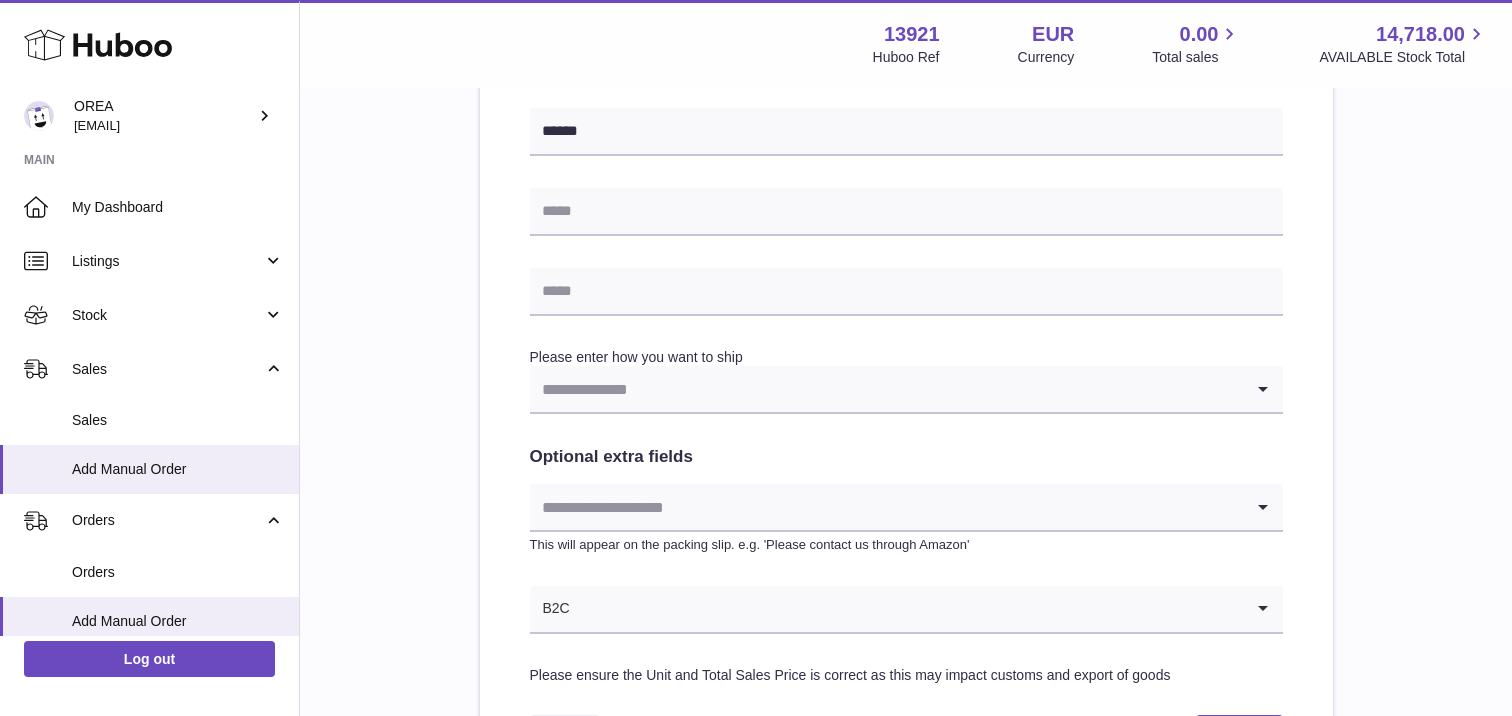 scroll, scrollTop: 868, scrollLeft: 0, axis: vertical 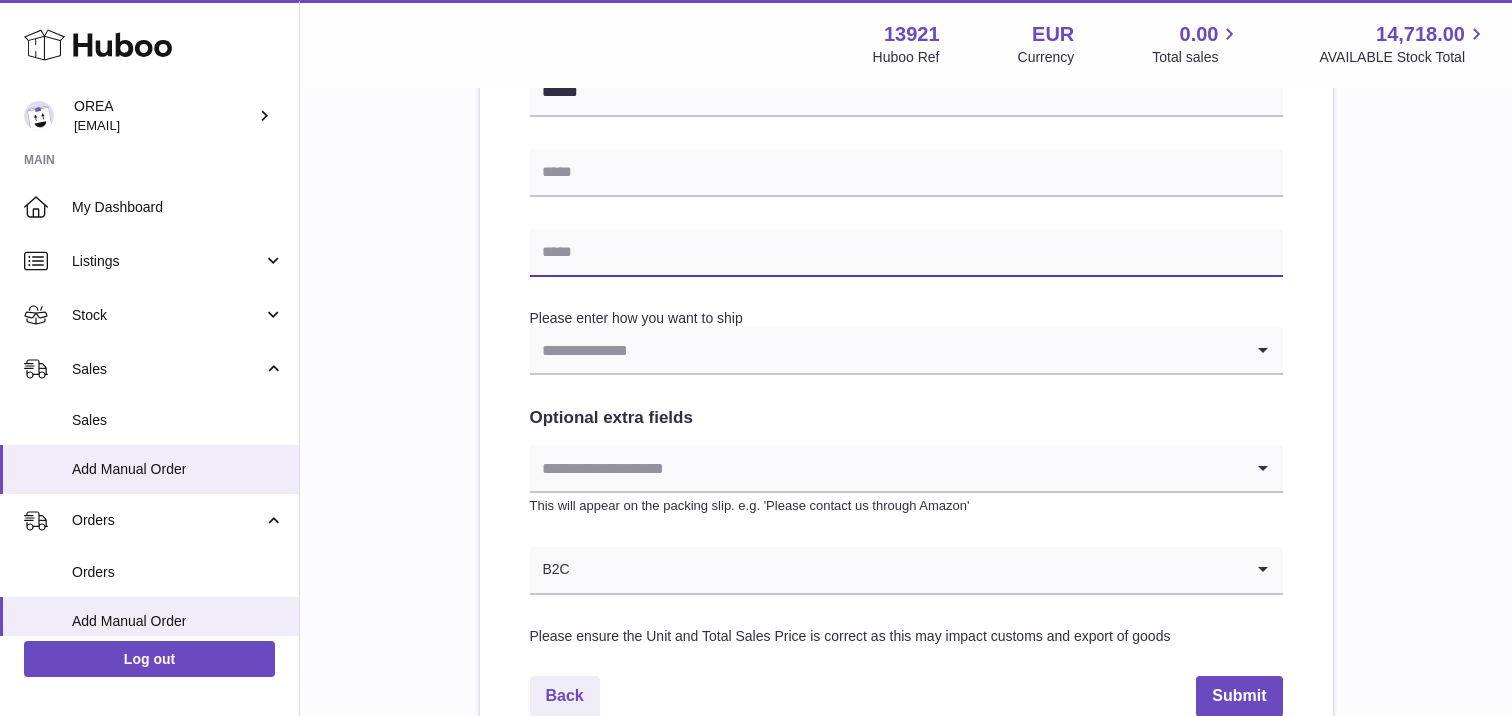 click at bounding box center (906, 253) 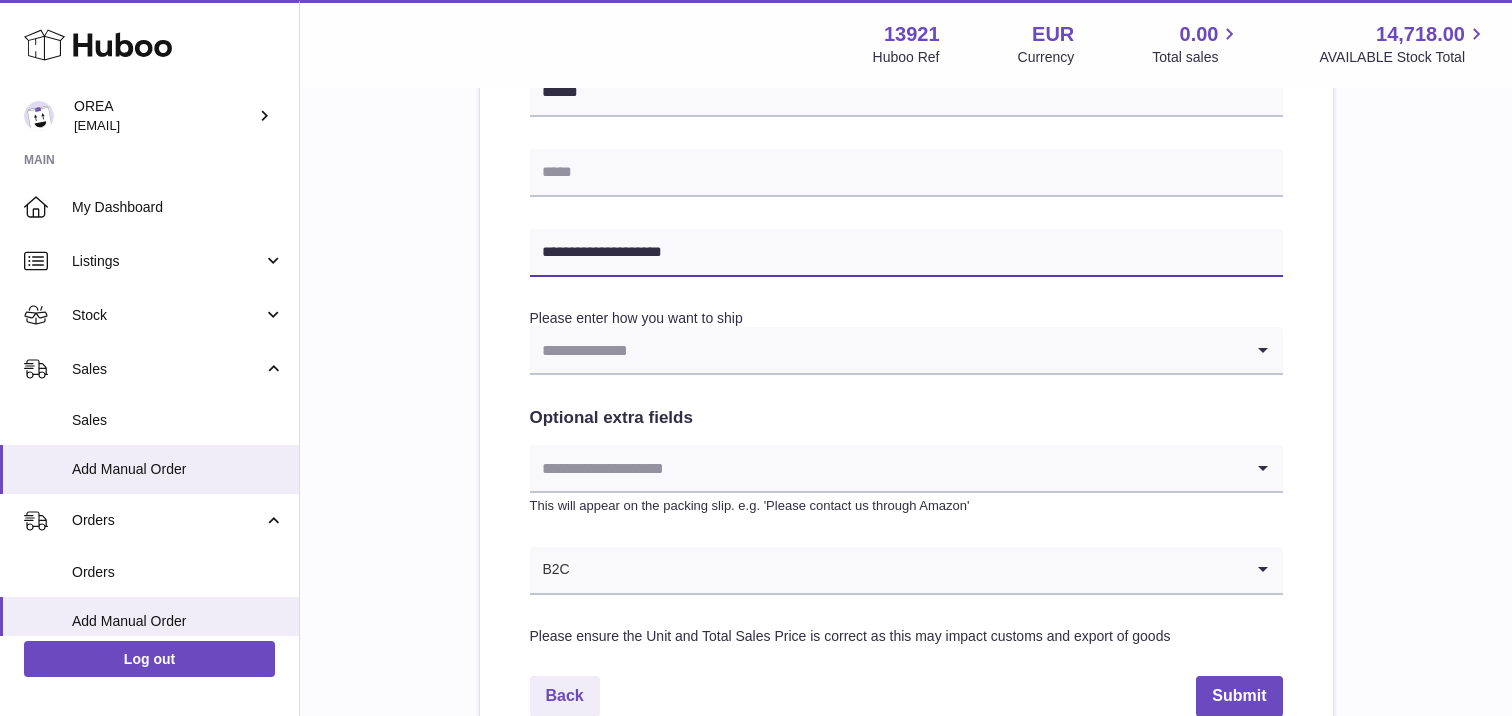 type on "**********" 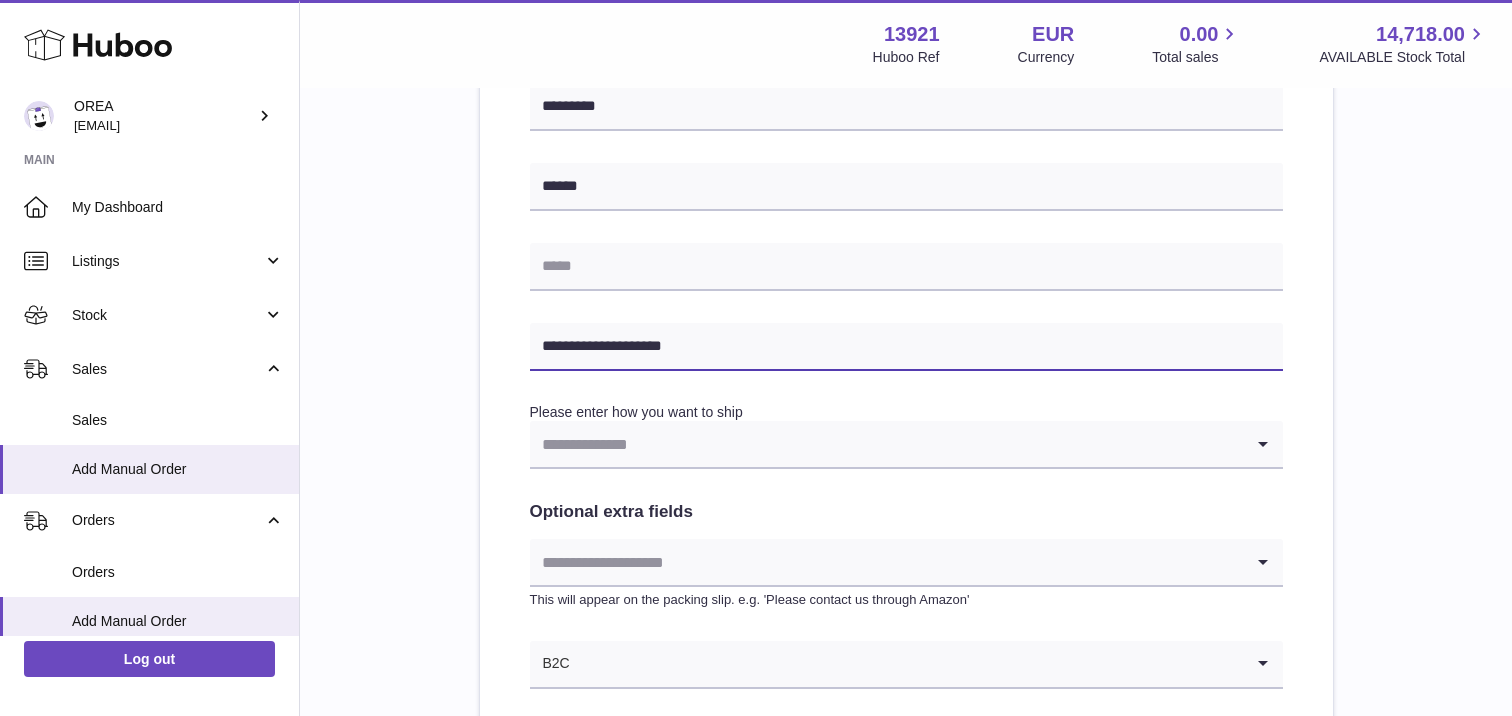 scroll, scrollTop: 724, scrollLeft: 0, axis: vertical 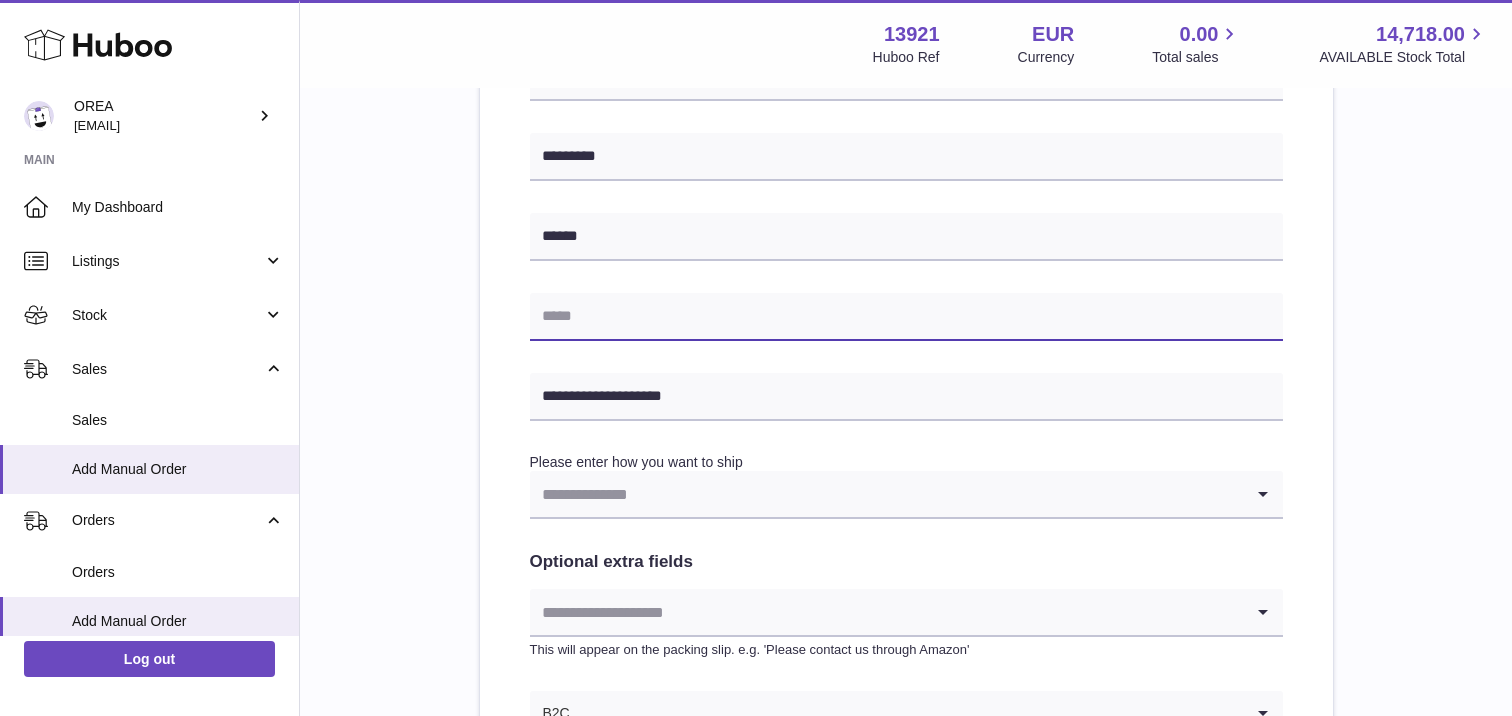 click at bounding box center (906, 317) 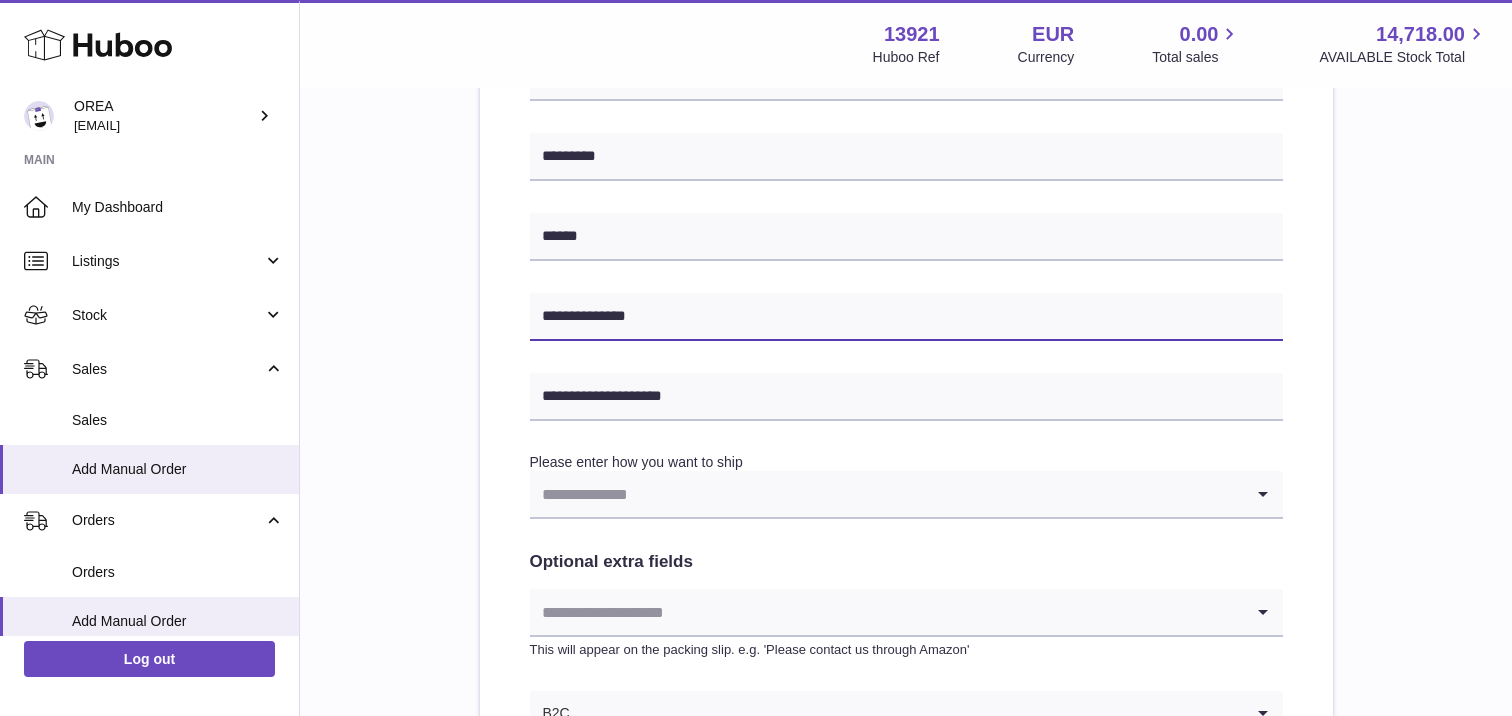 type on "**********" 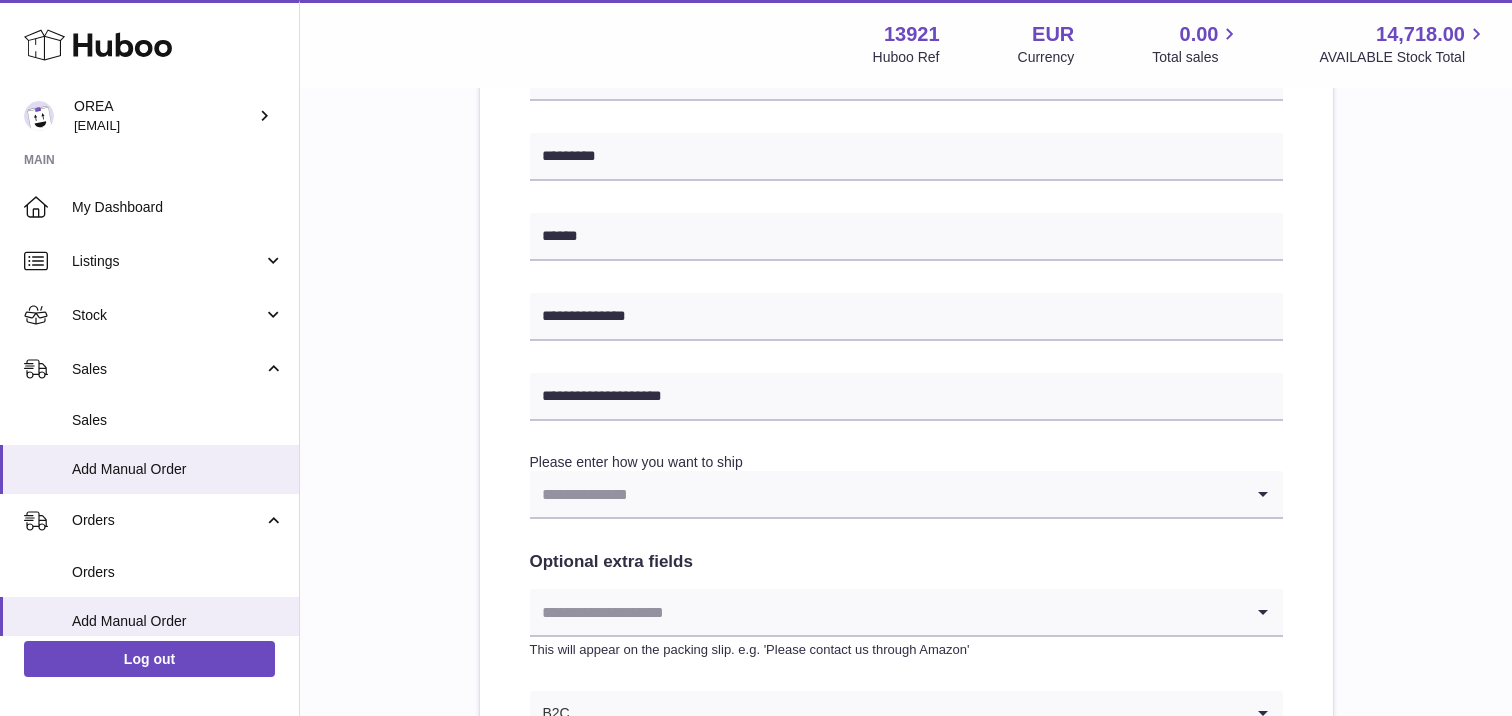 click on "**********" at bounding box center [906, 192] 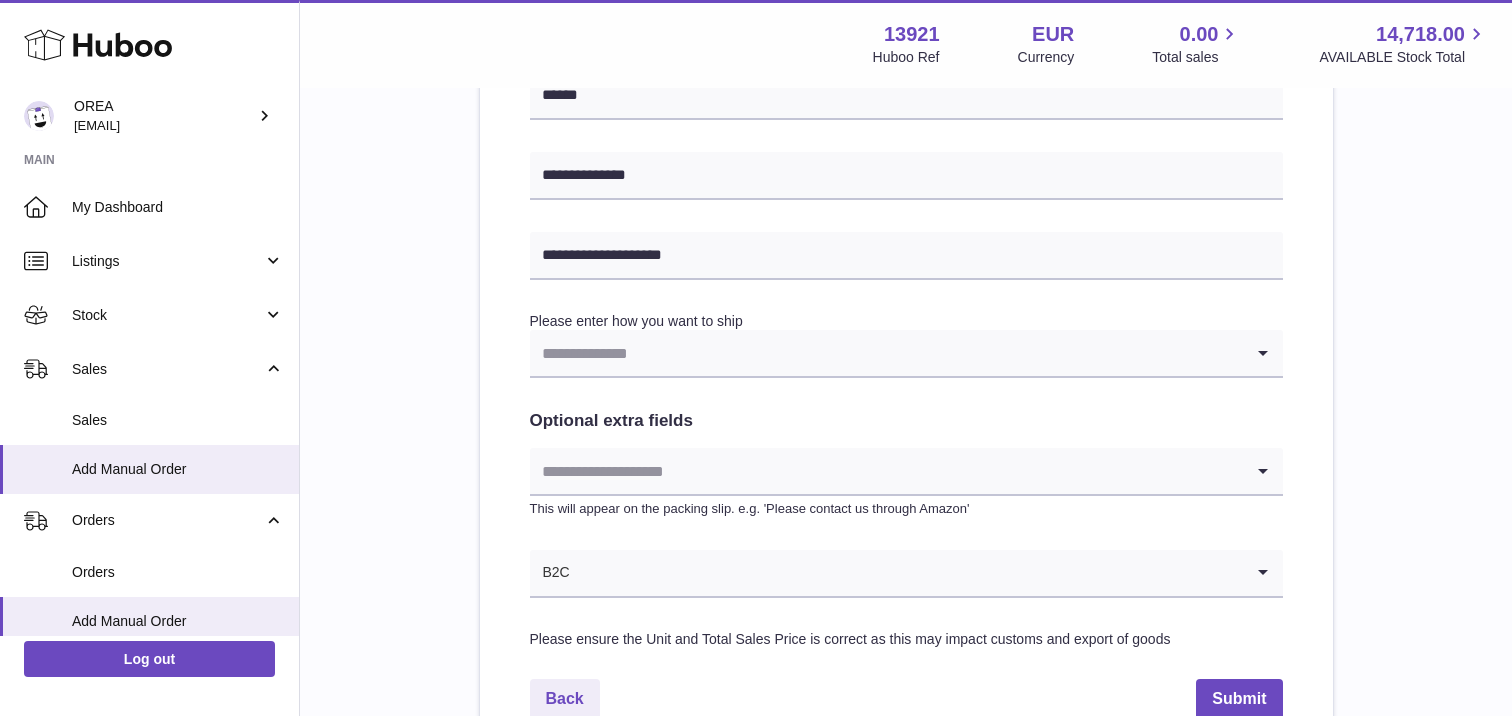scroll, scrollTop: 924, scrollLeft: 0, axis: vertical 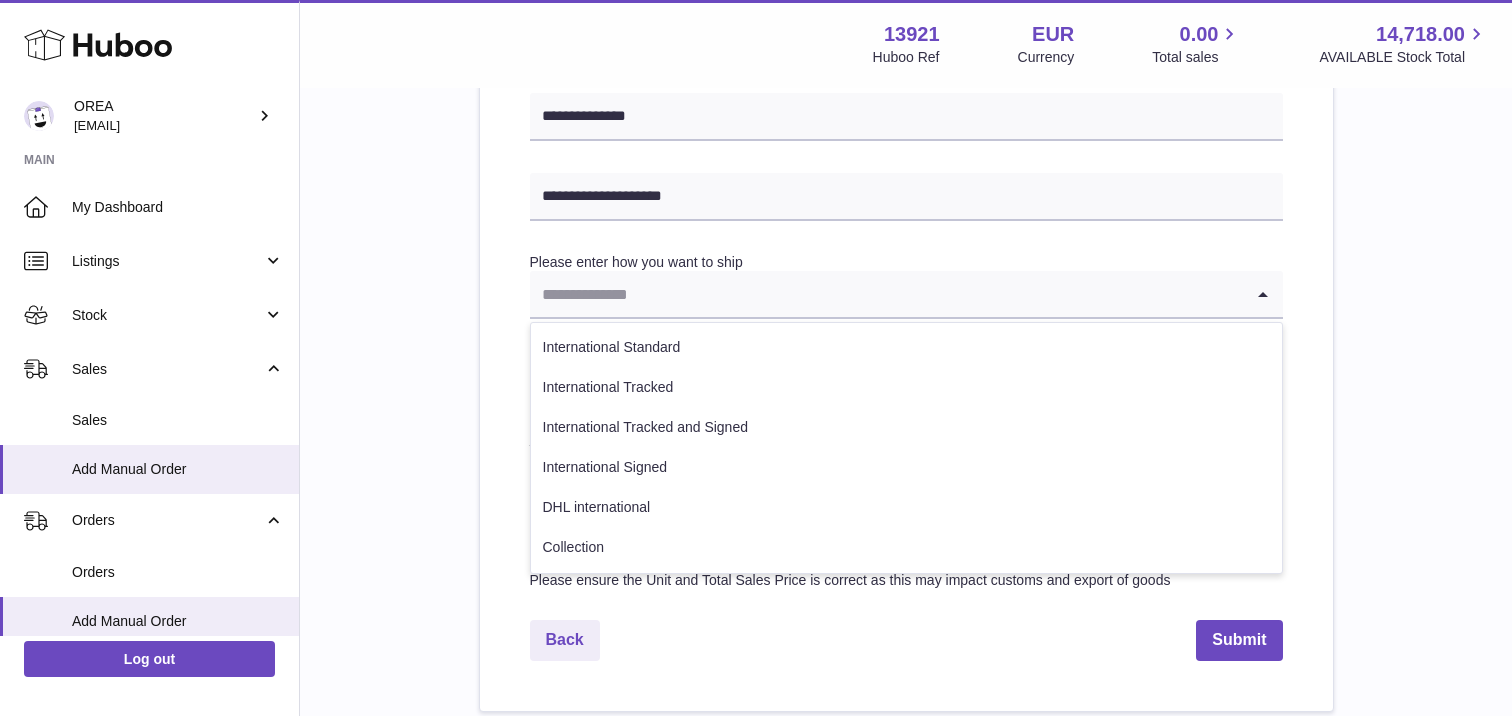 click at bounding box center (886, 294) 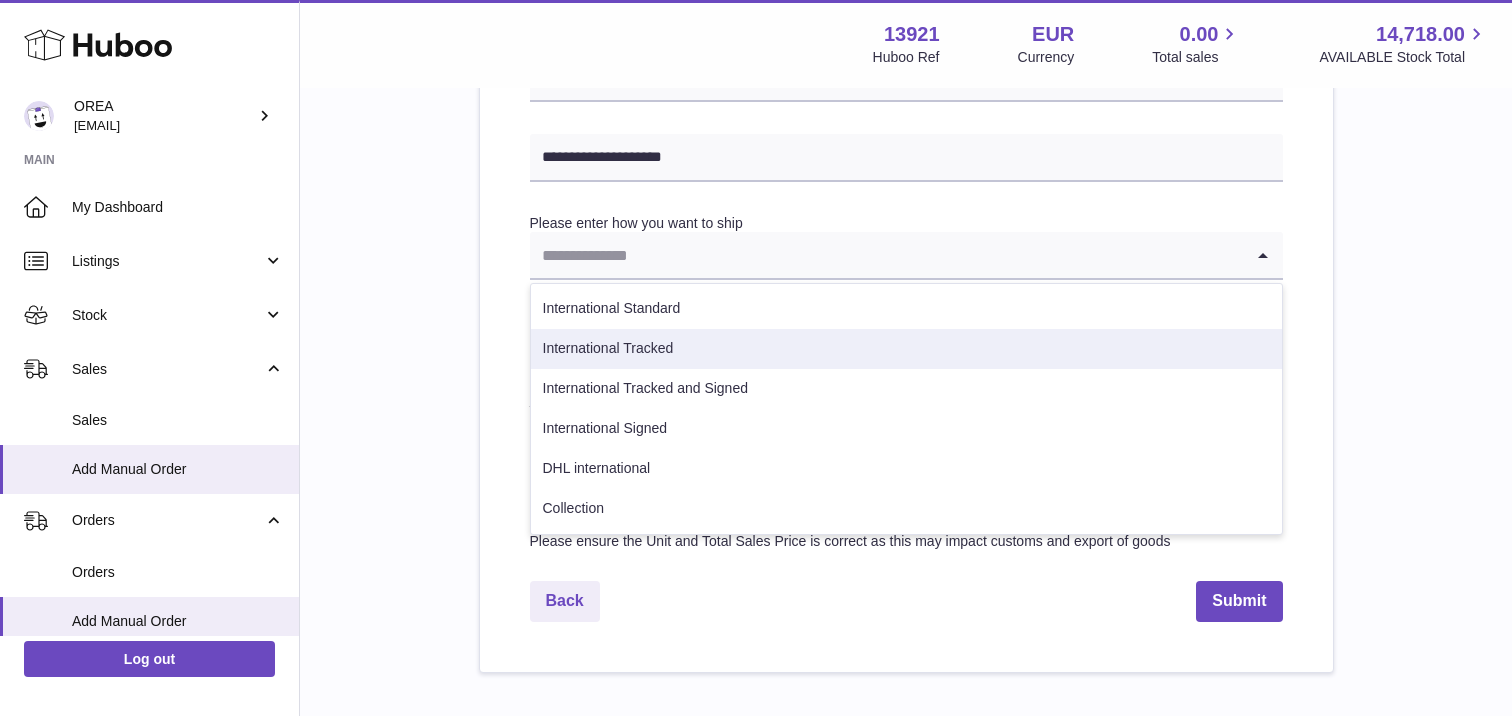 scroll, scrollTop: 968, scrollLeft: 0, axis: vertical 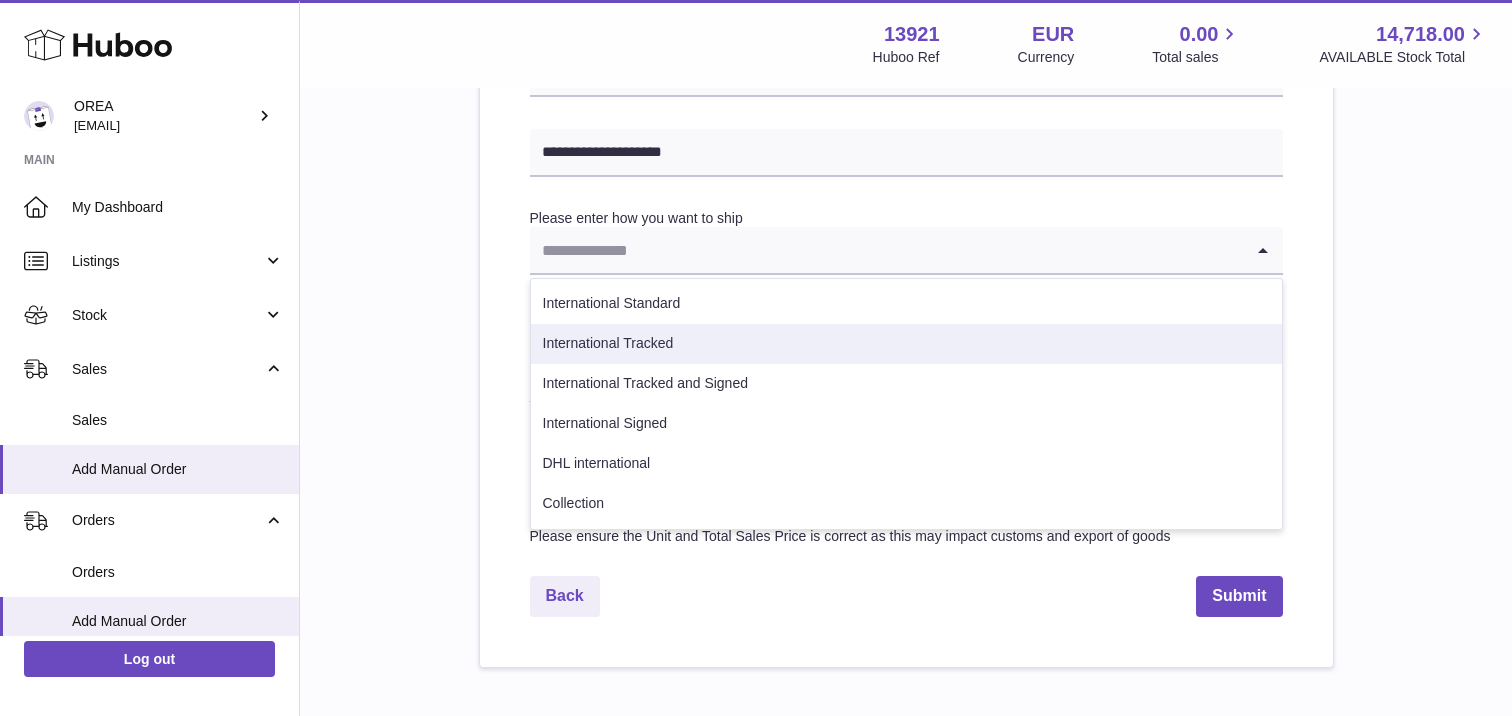 click on "International Tracked" at bounding box center [906, 344] 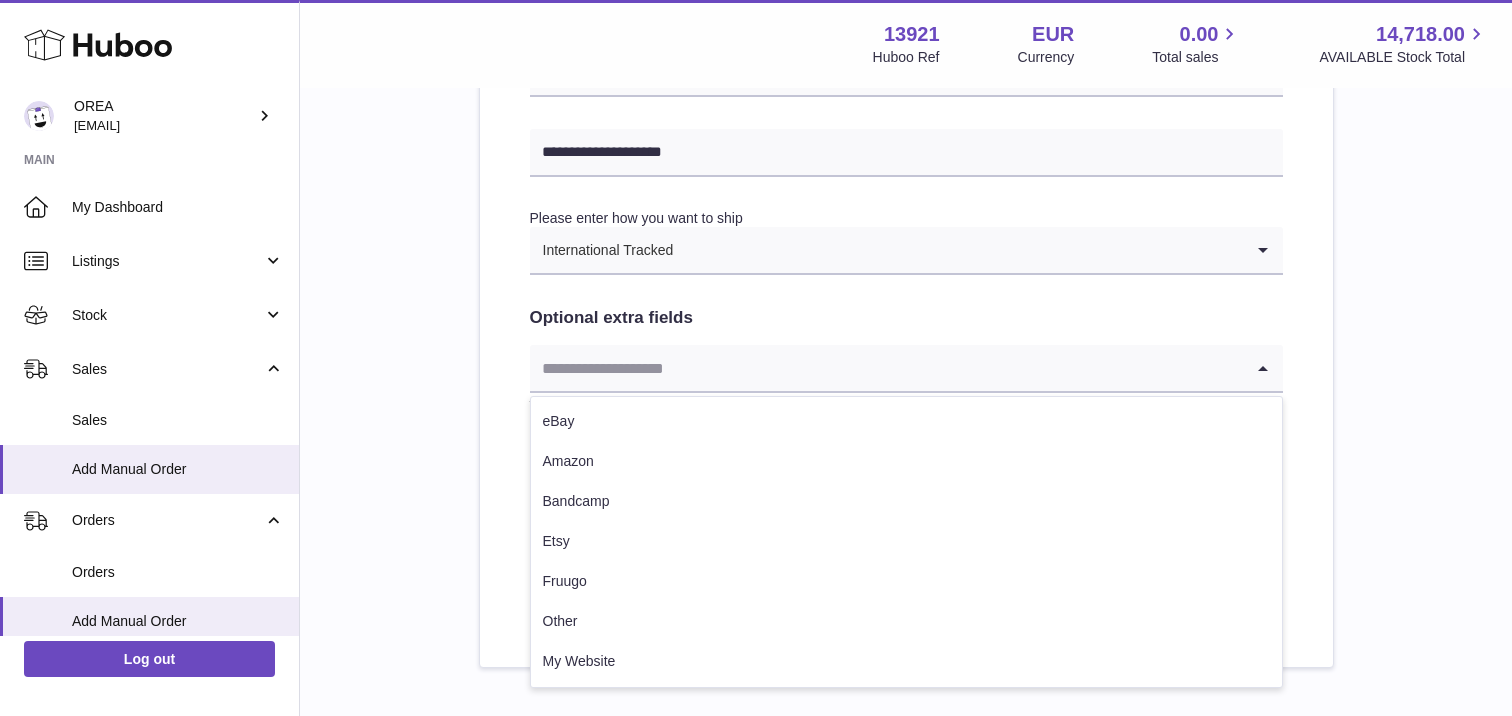 click at bounding box center (886, 368) 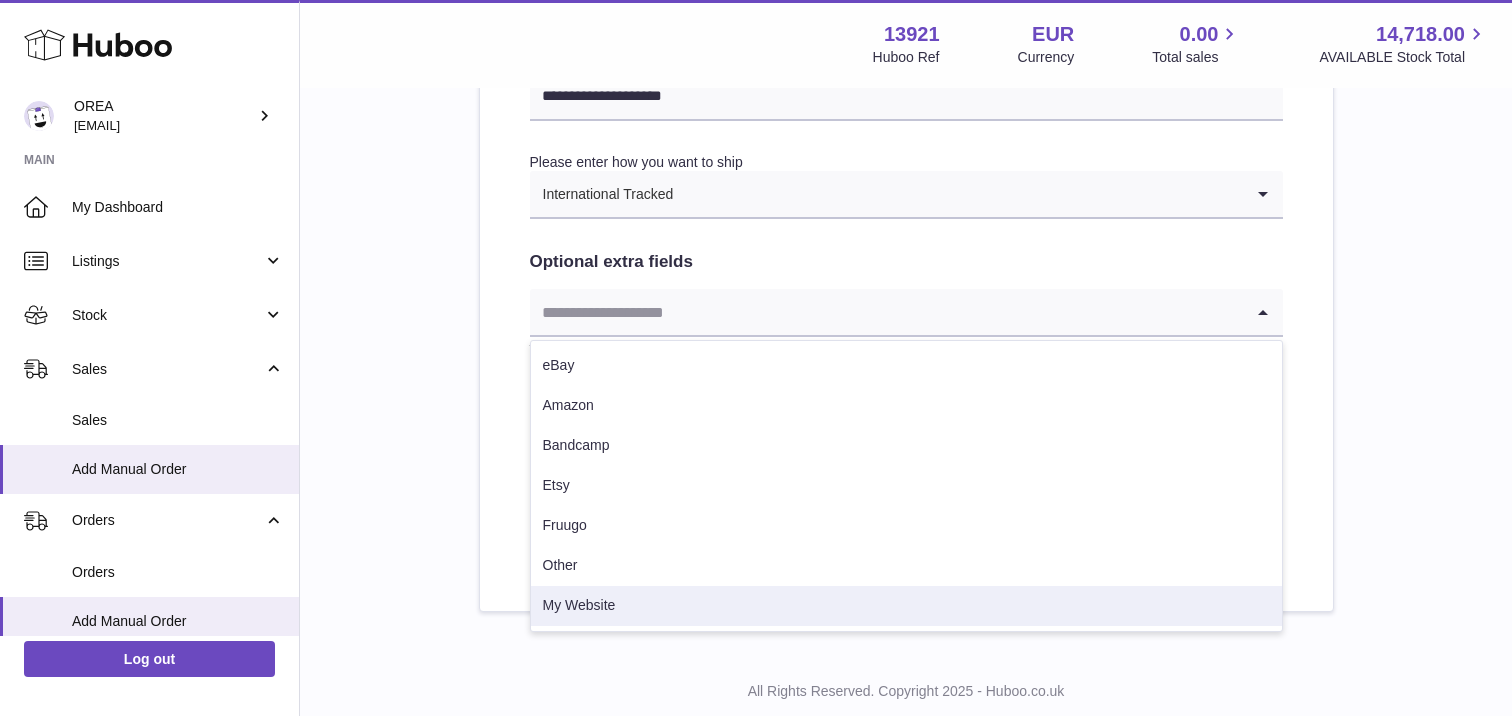 scroll, scrollTop: 1036, scrollLeft: 0, axis: vertical 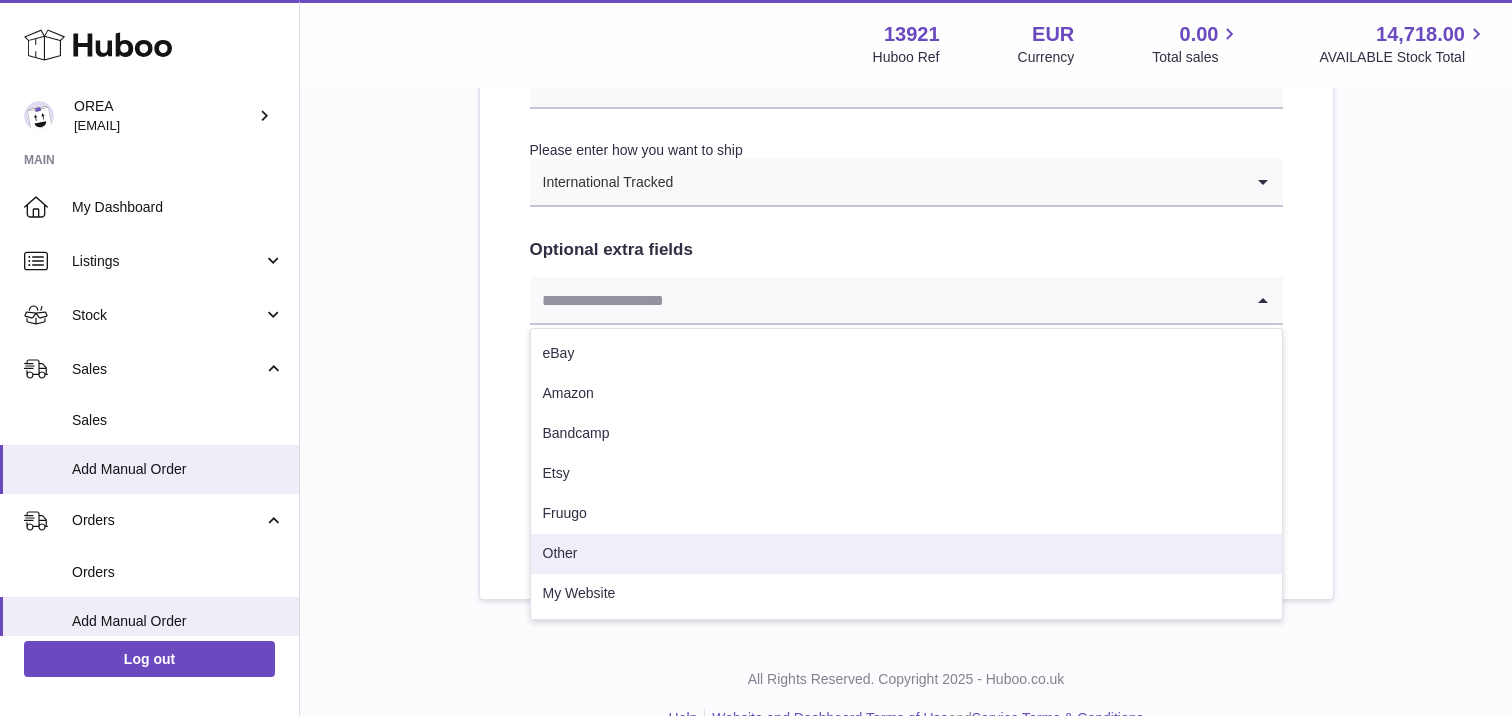 click on "Other" at bounding box center (906, 554) 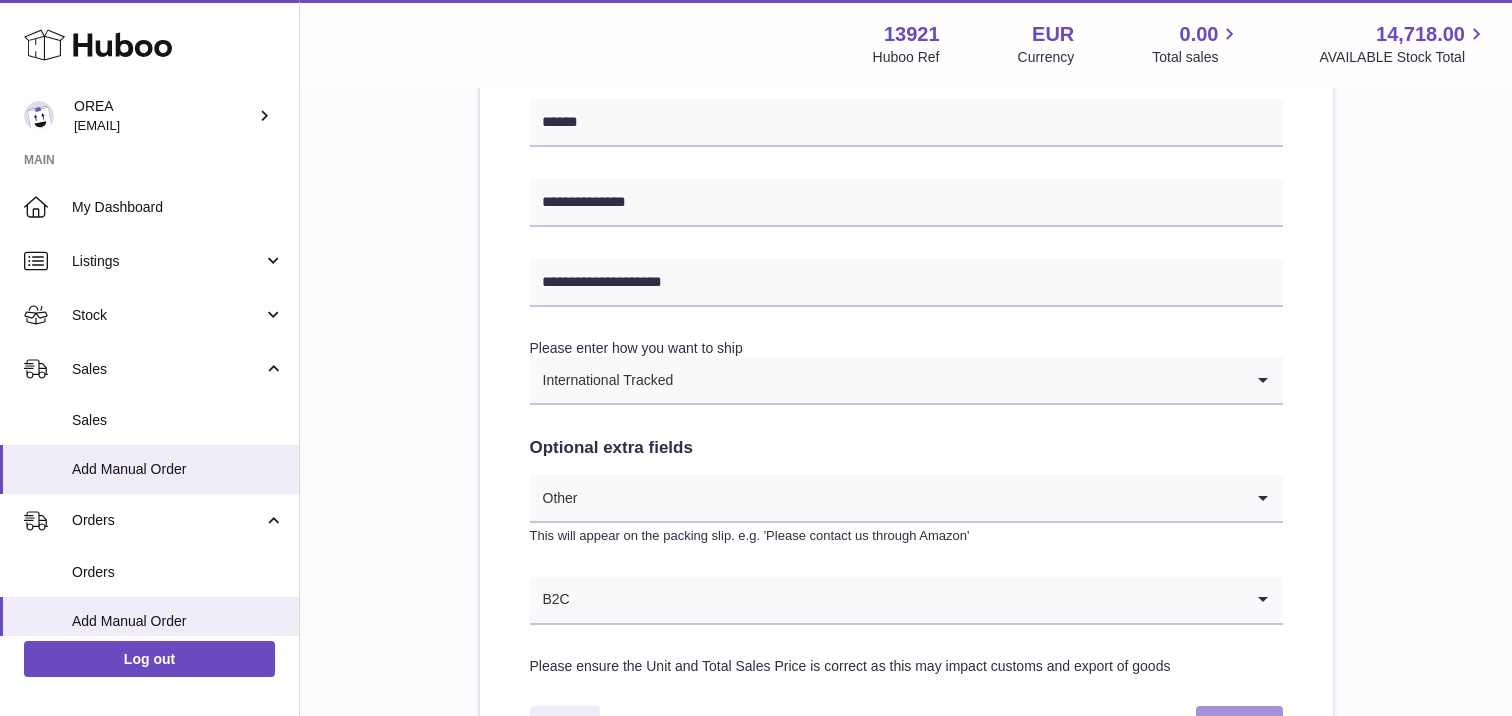 scroll, scrollTop: 1077, scrollLeft: 0, axis: vertical 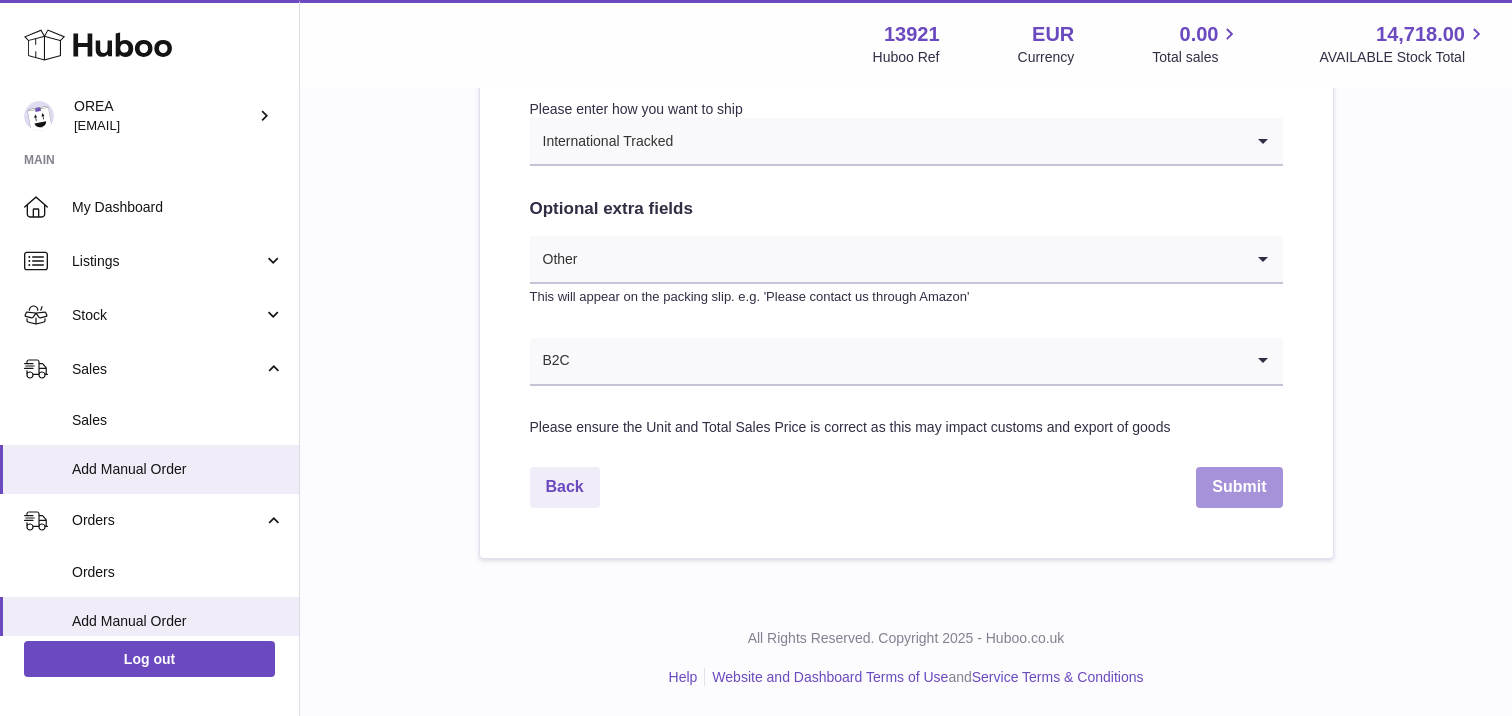 click on "Submit" at bounding box center [1239, 487] 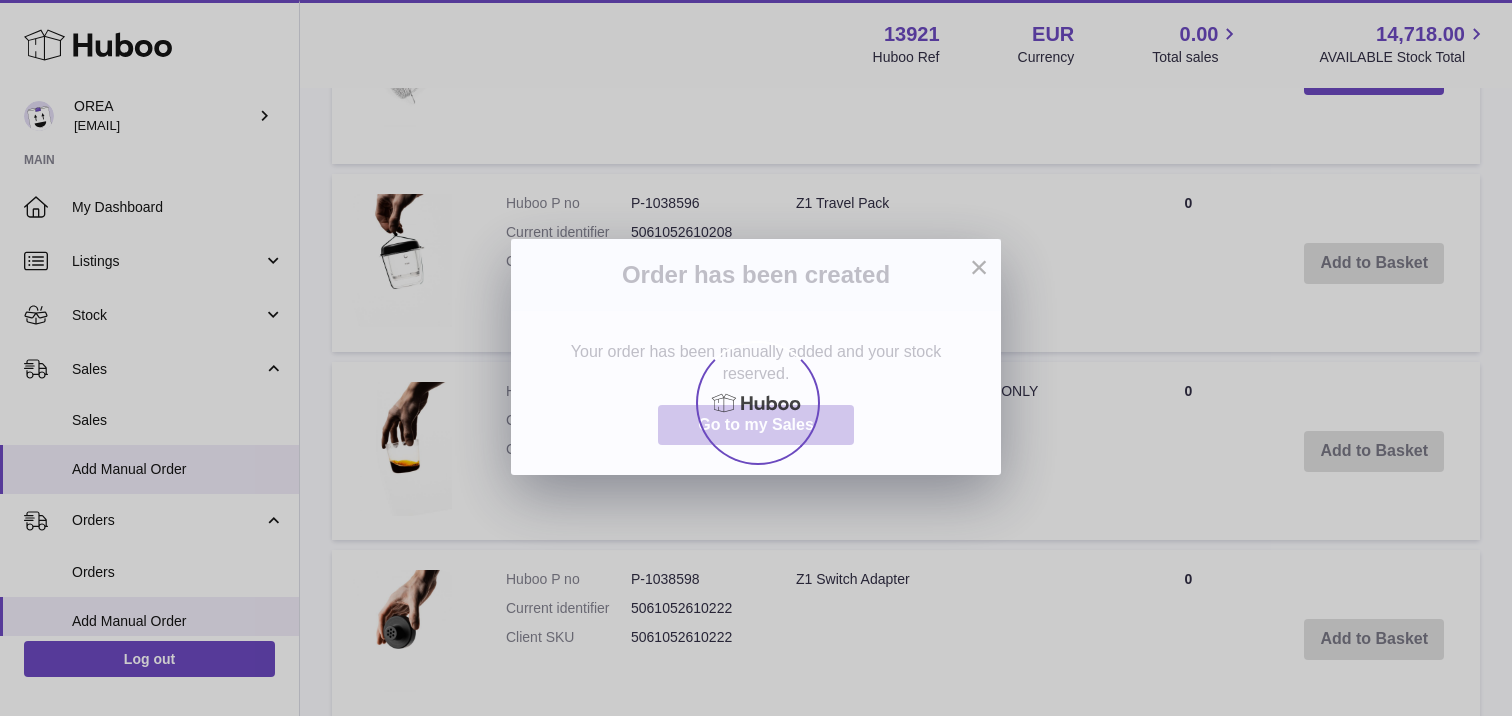 scroll, scrollTop: 0, scrollLeft: 0, axis: both 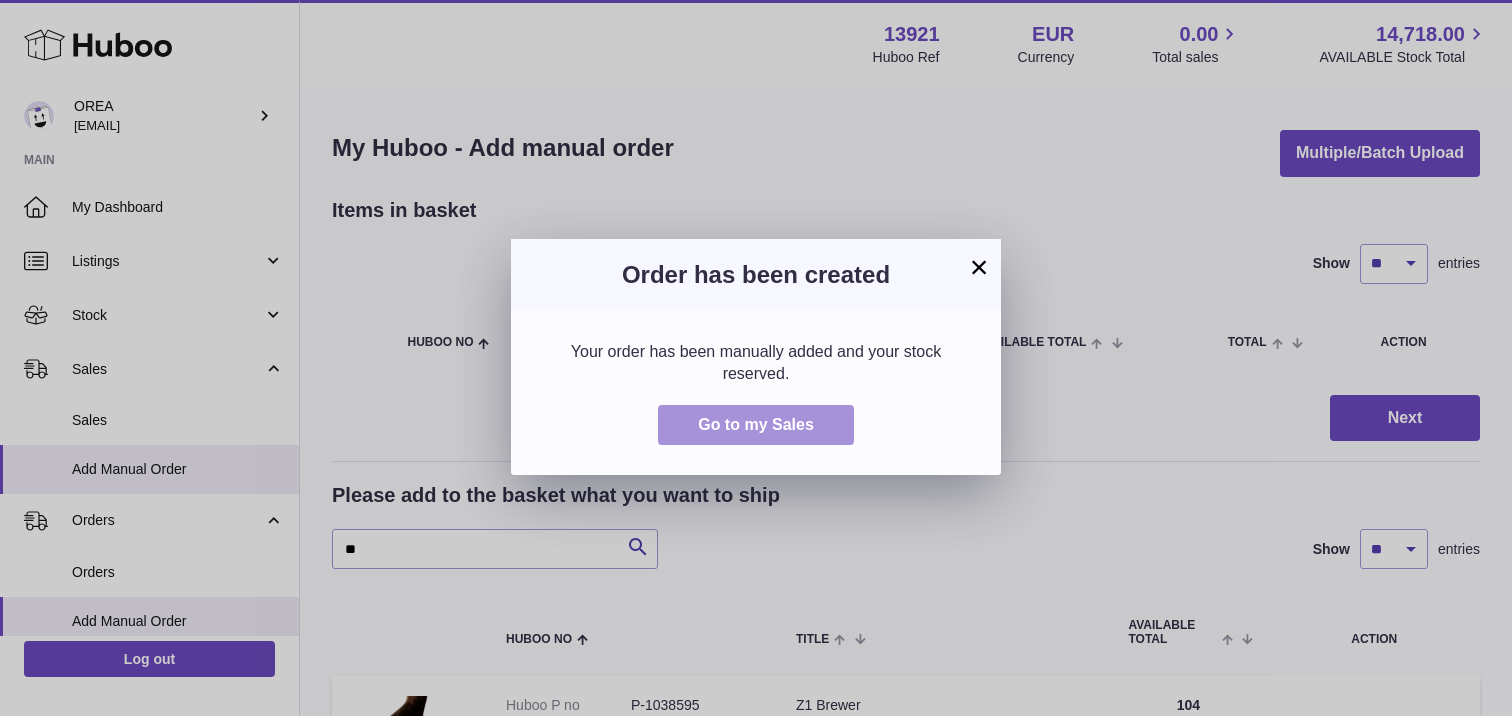 click on "Go to my Sales" at bounding box center (756, 425) 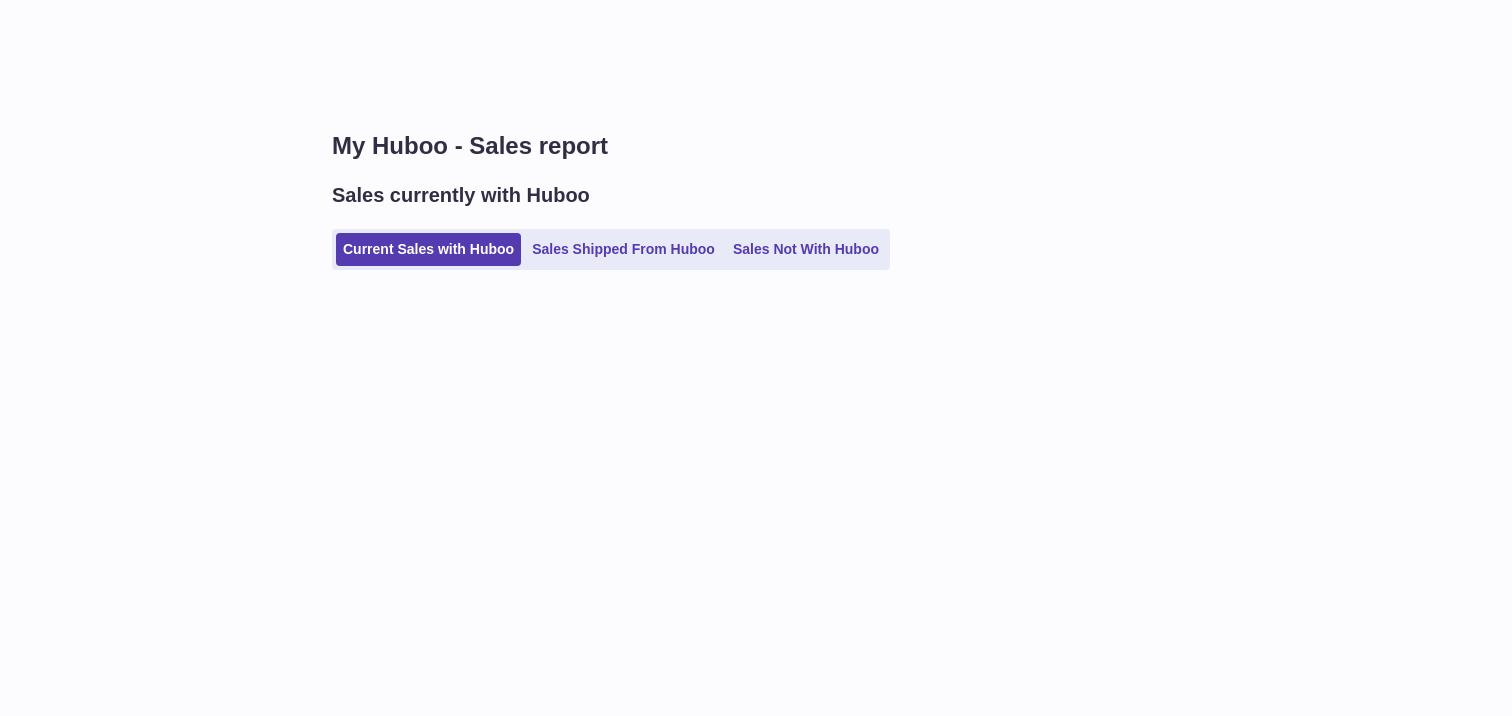 scroll, scrollTop: 0, scrollLeft: 0, axis: both 